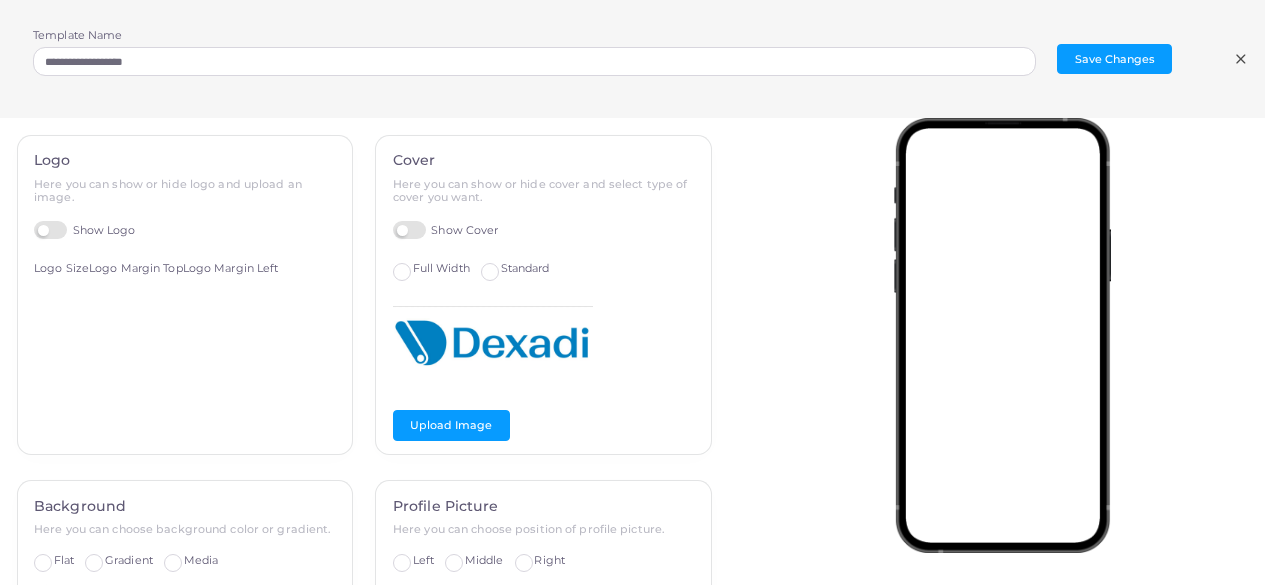 type on "*********" 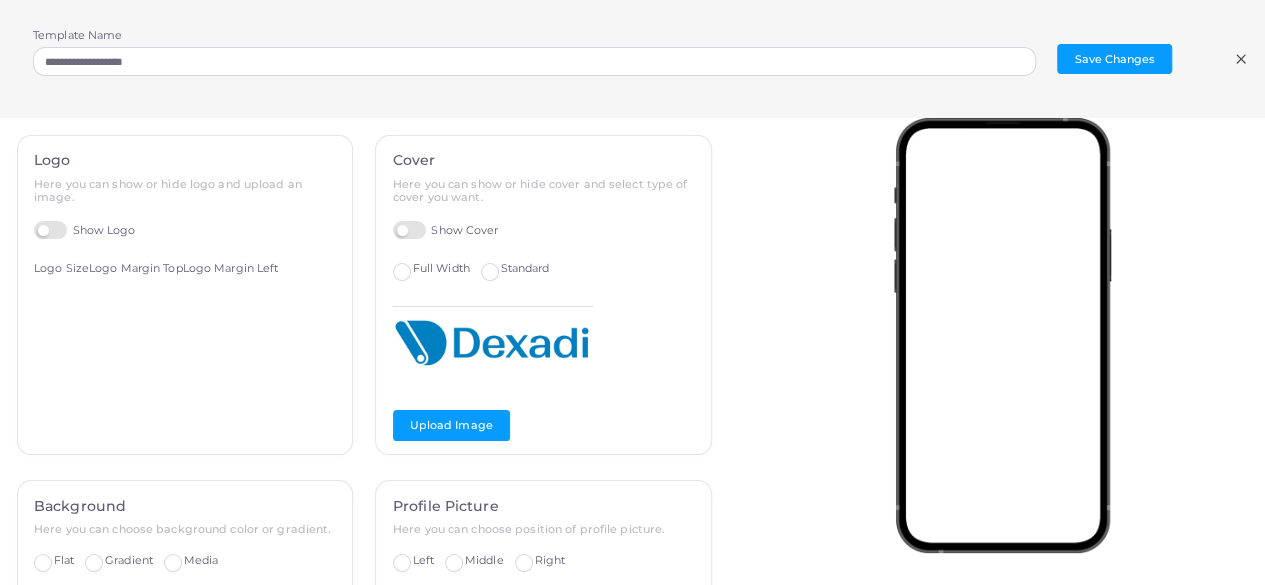 type on "*********" 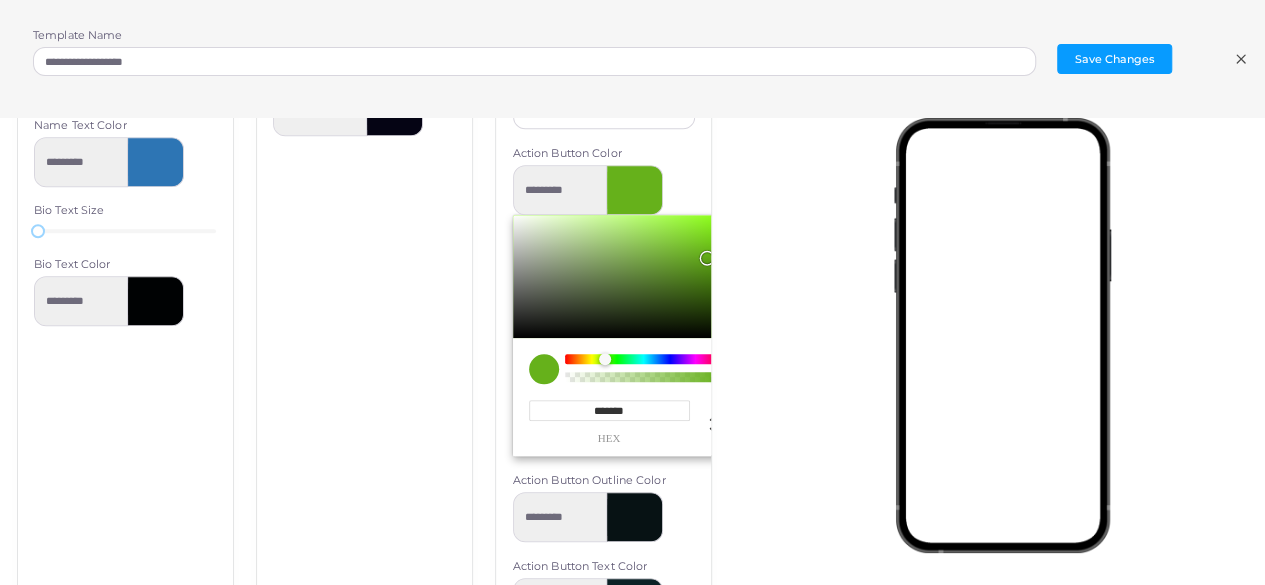 type on "*********" 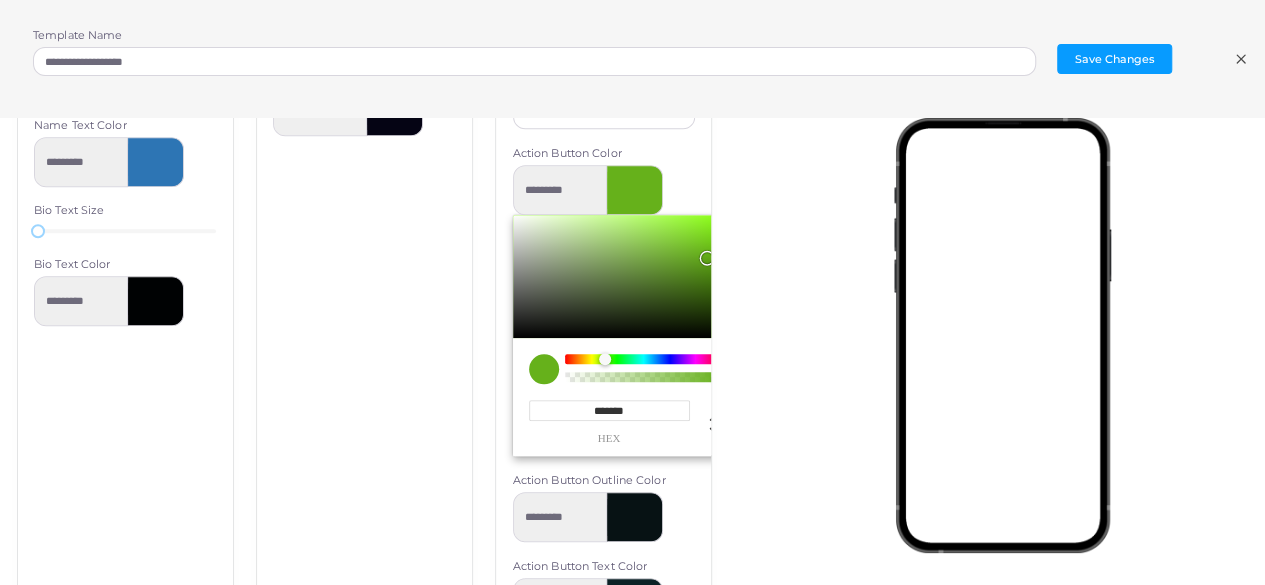 type on "*******" 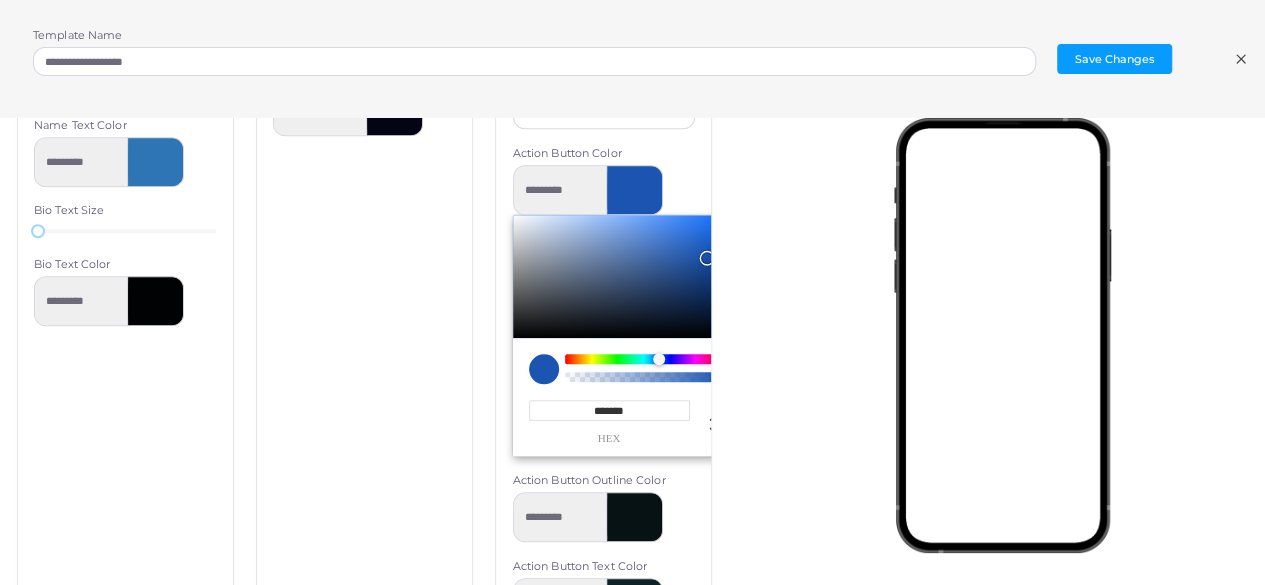 type on "*********" 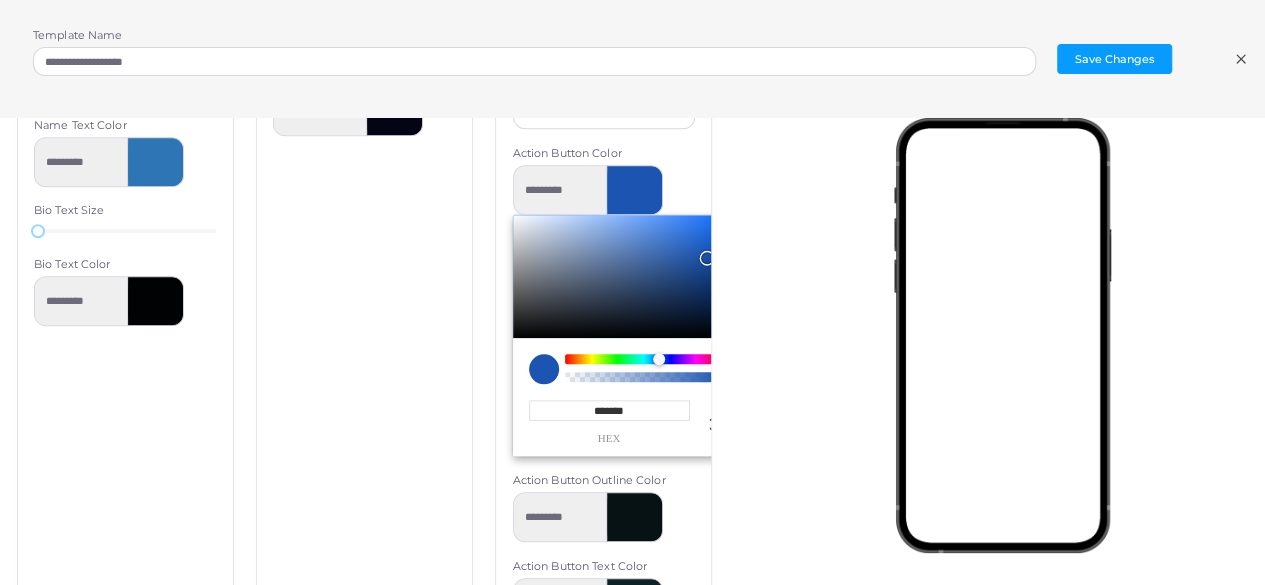 type on "*******" 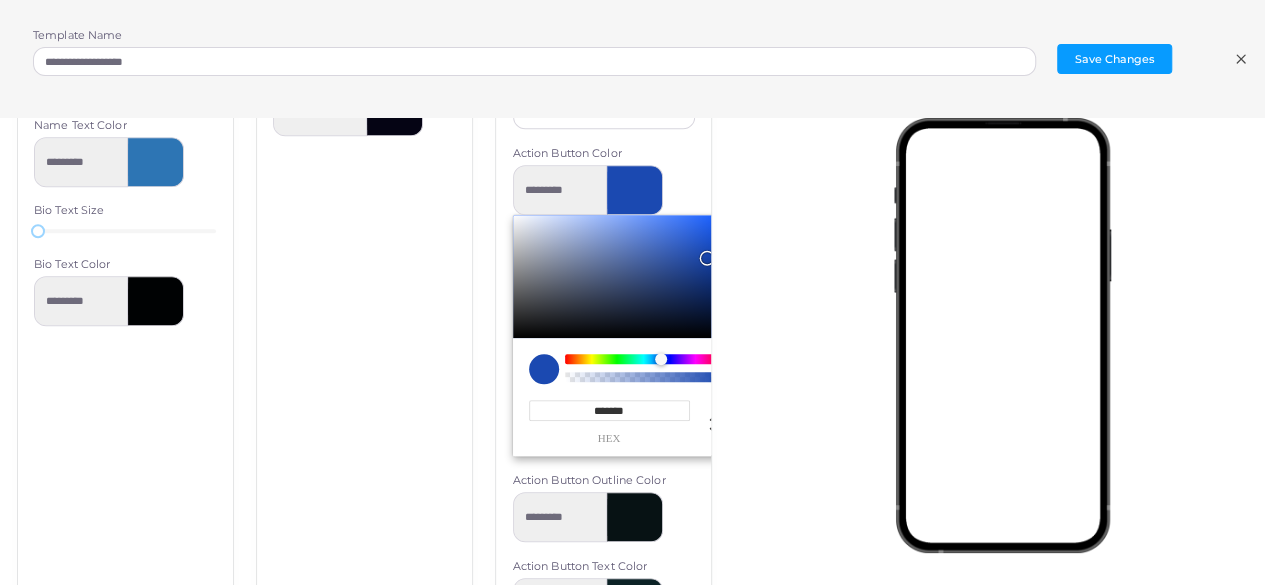 type on "*********" 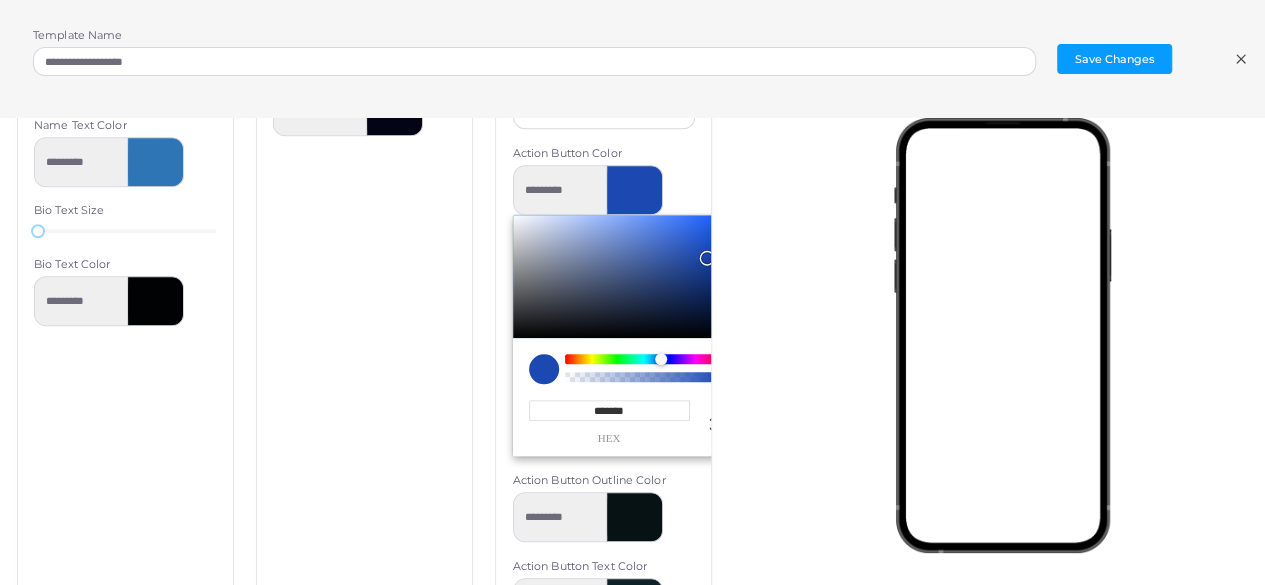 type on "*******" 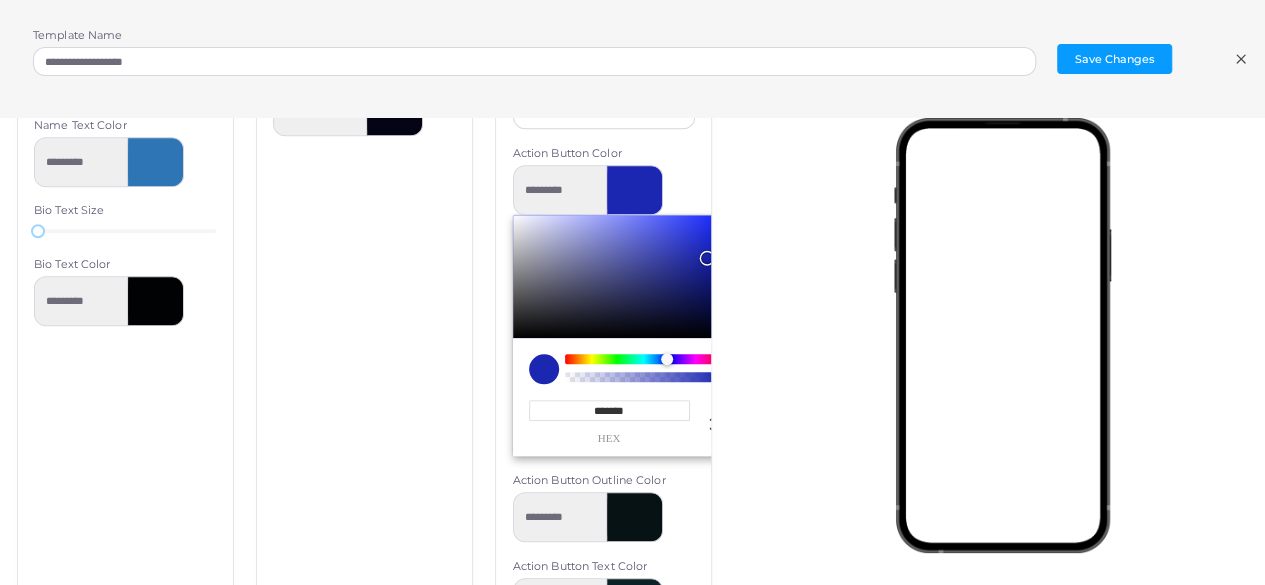 type on "*********" 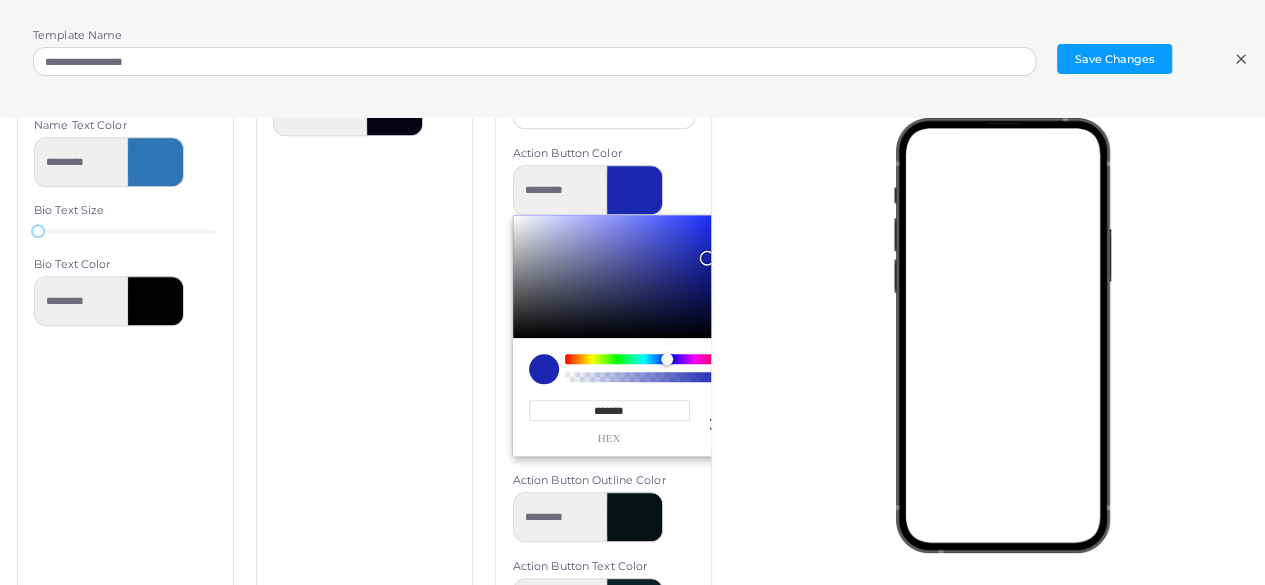 type on "*******" 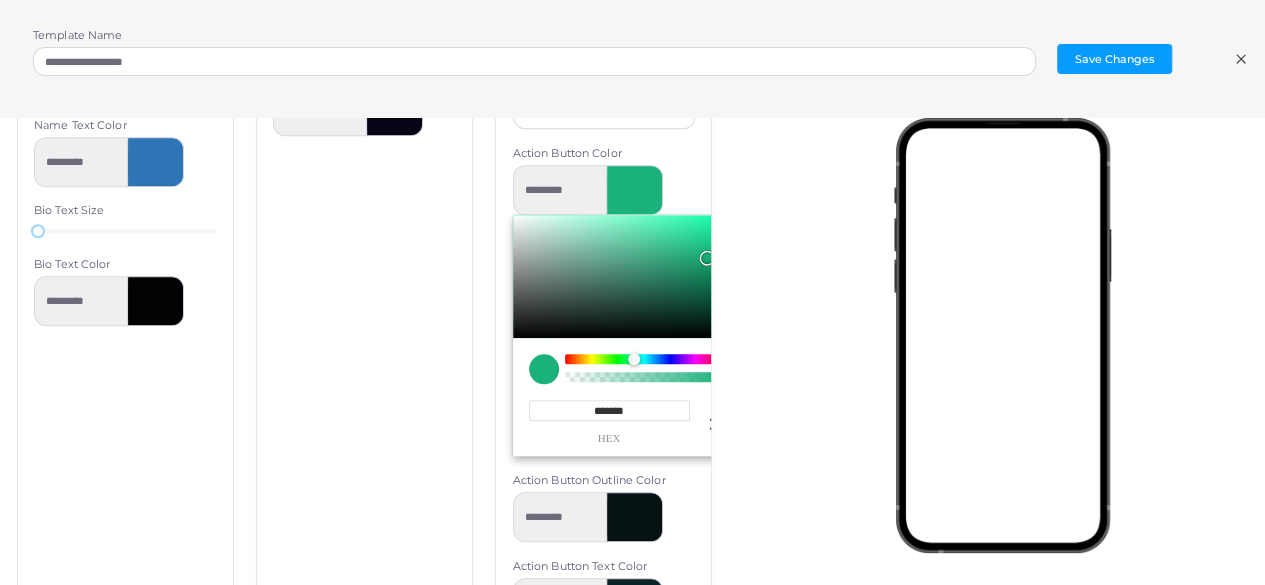 type on "*********" 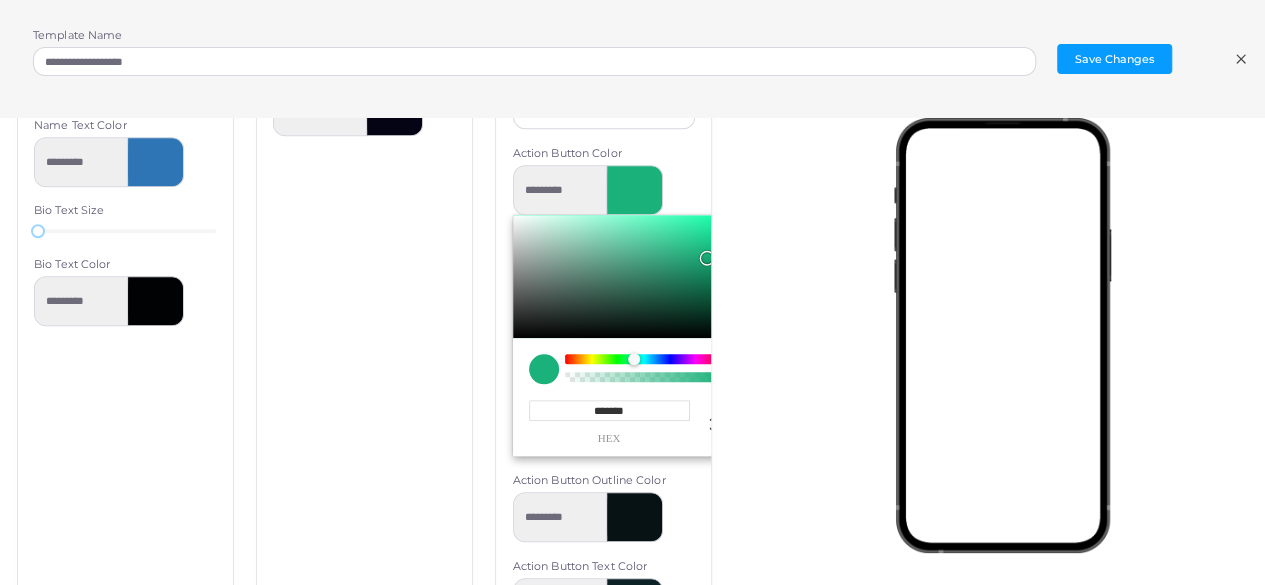 type on "*******" 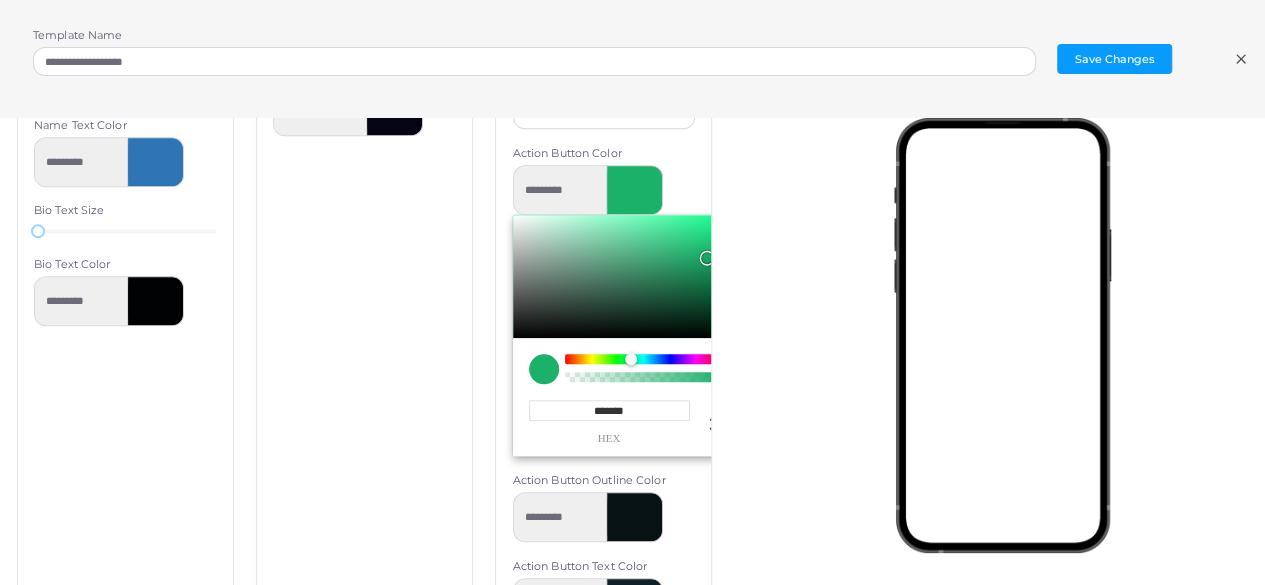 type on "*********" 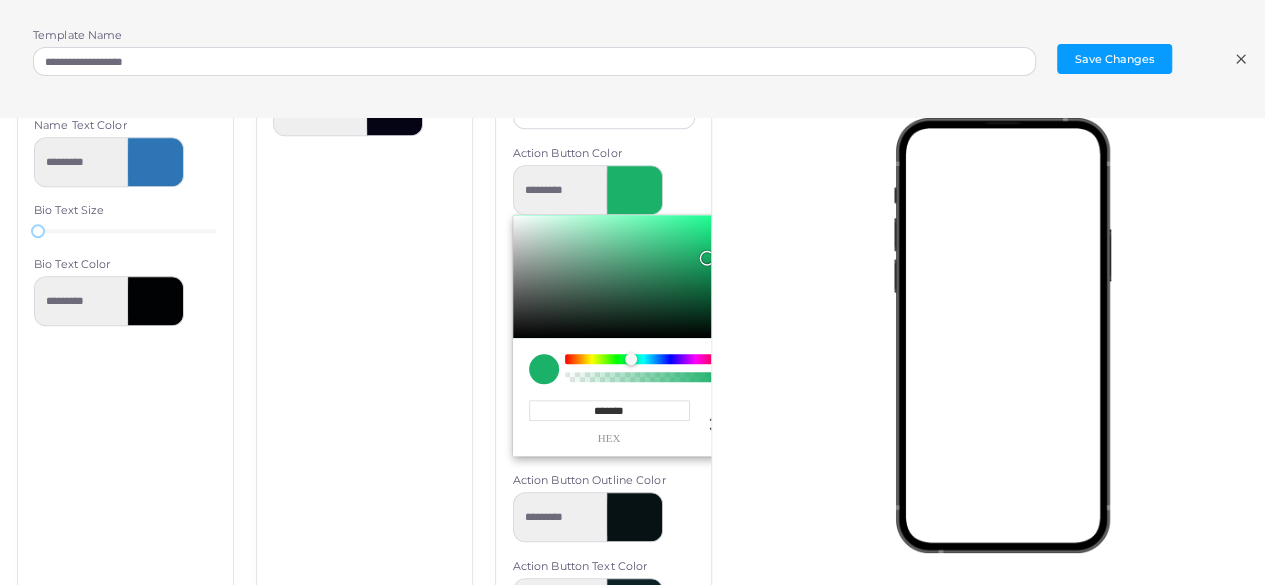 type on "*******" 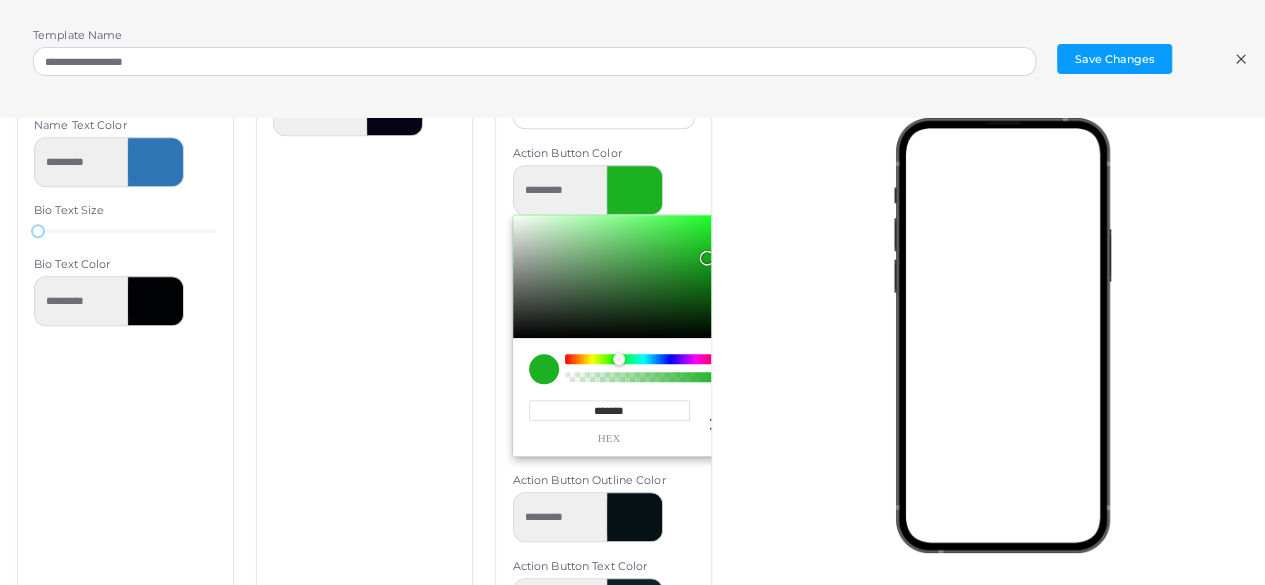type on "*********" 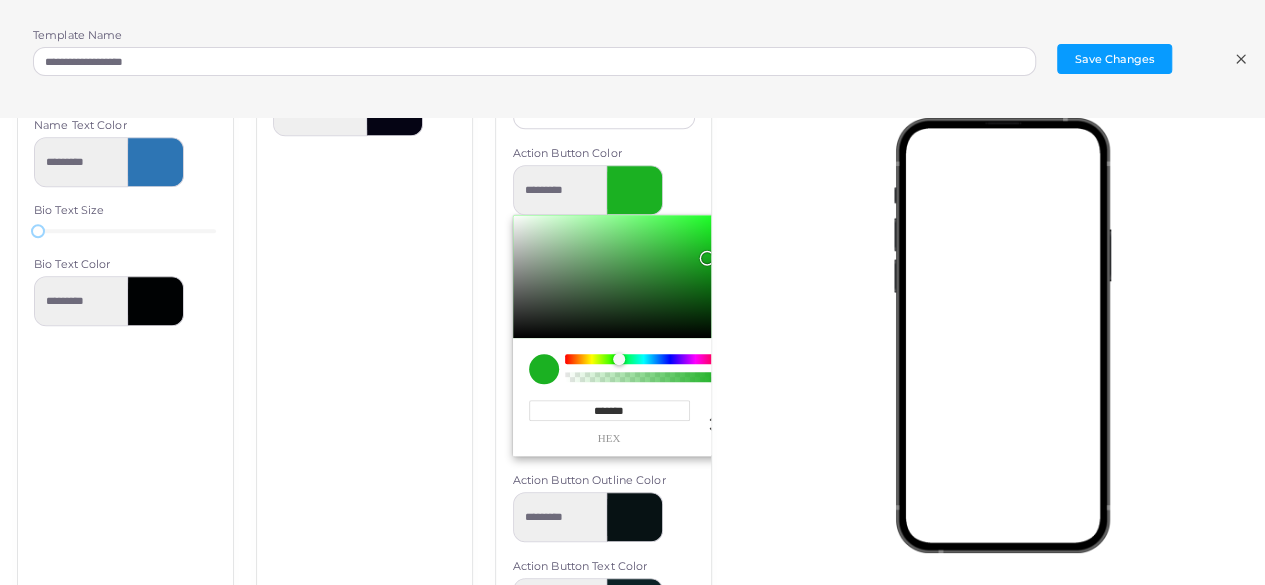 type on "*******" 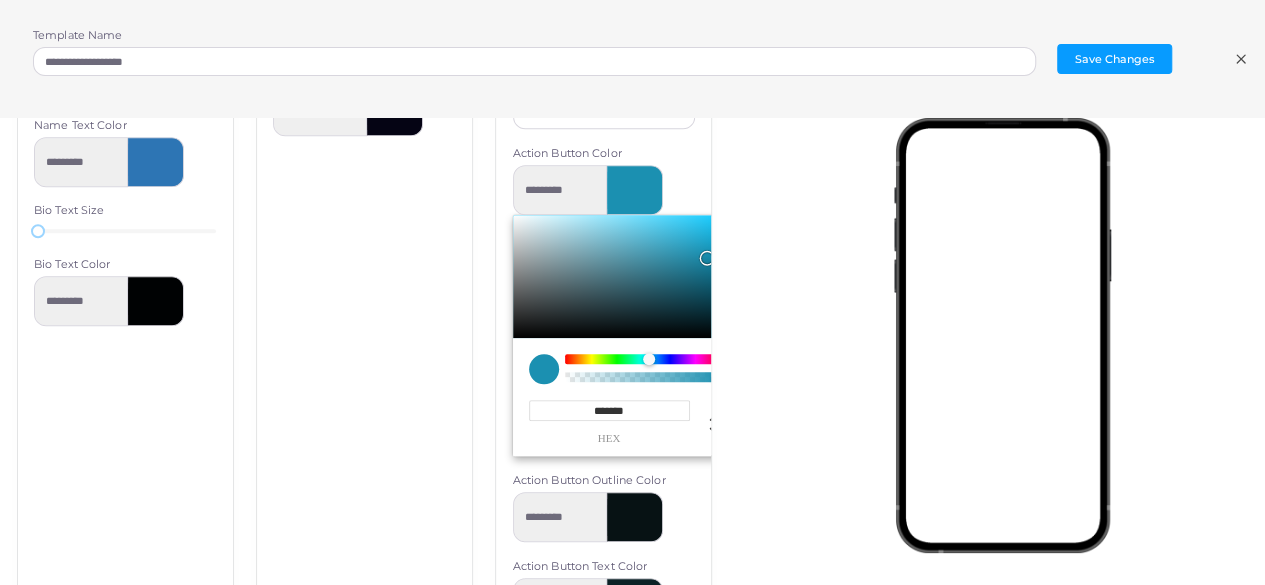 type on "*********" 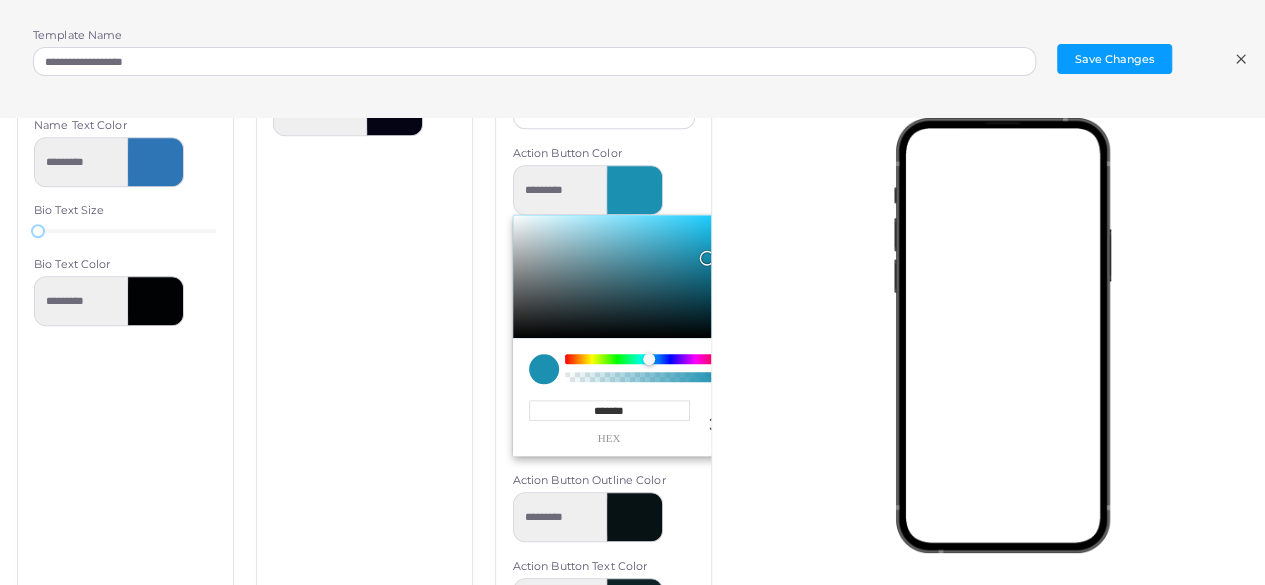 type on "*******" 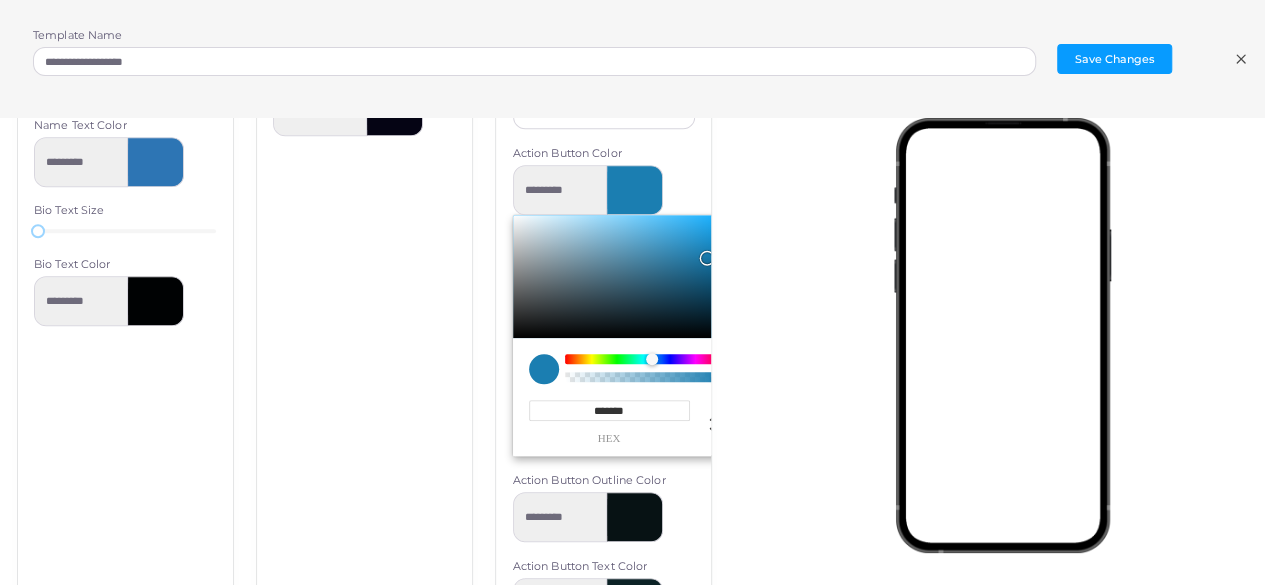 type on "*********" 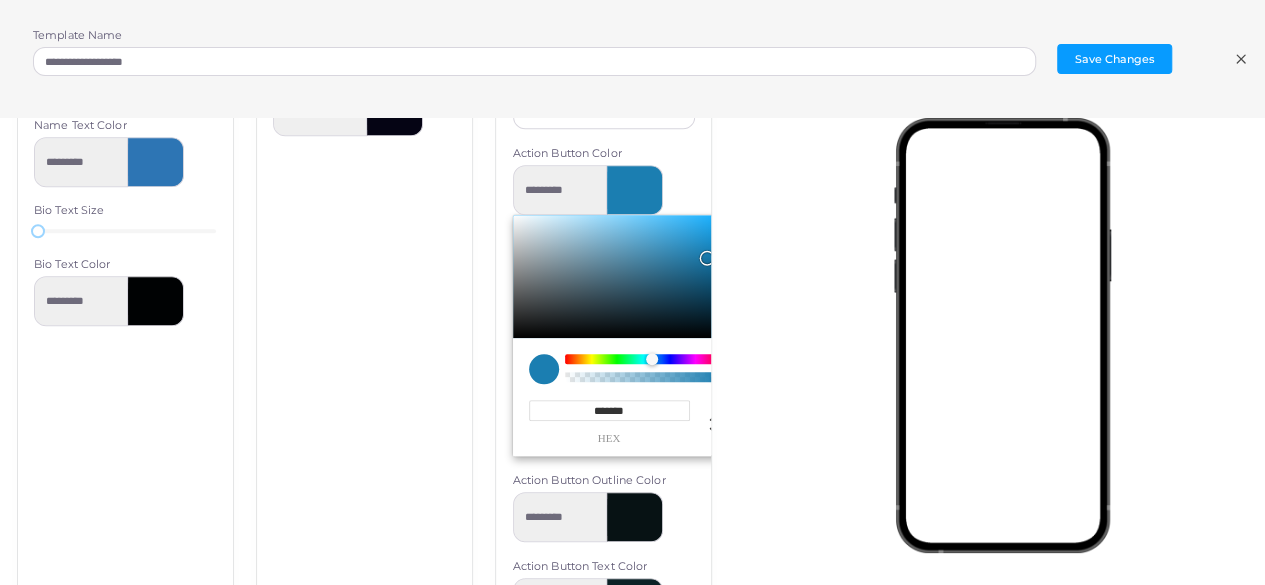 type on "*******" 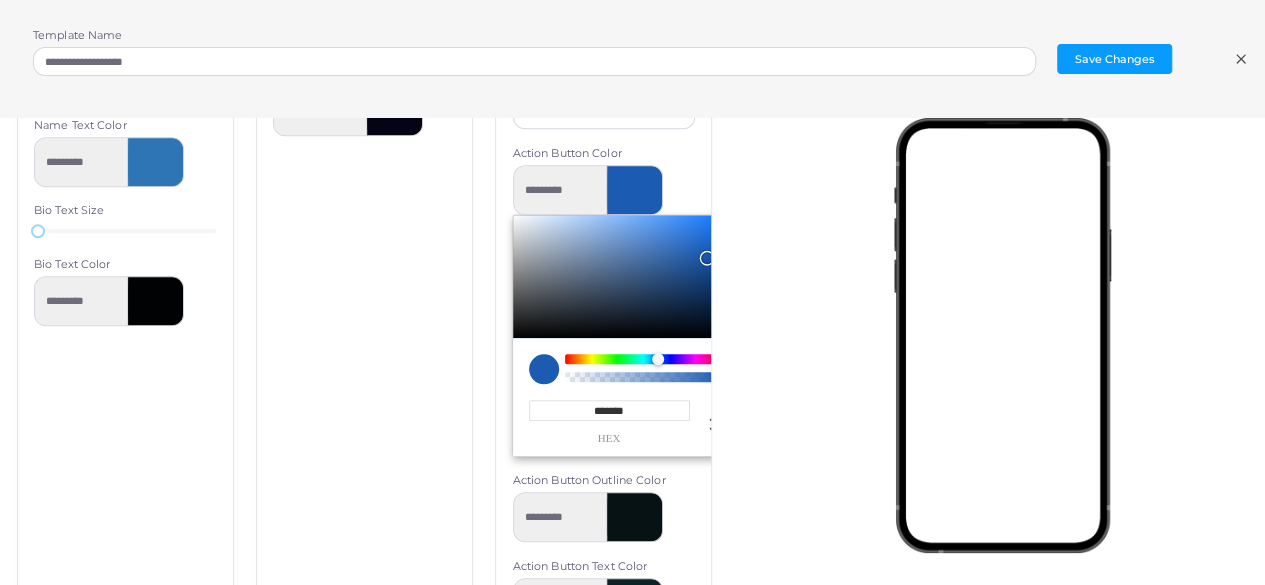 type on "*********" 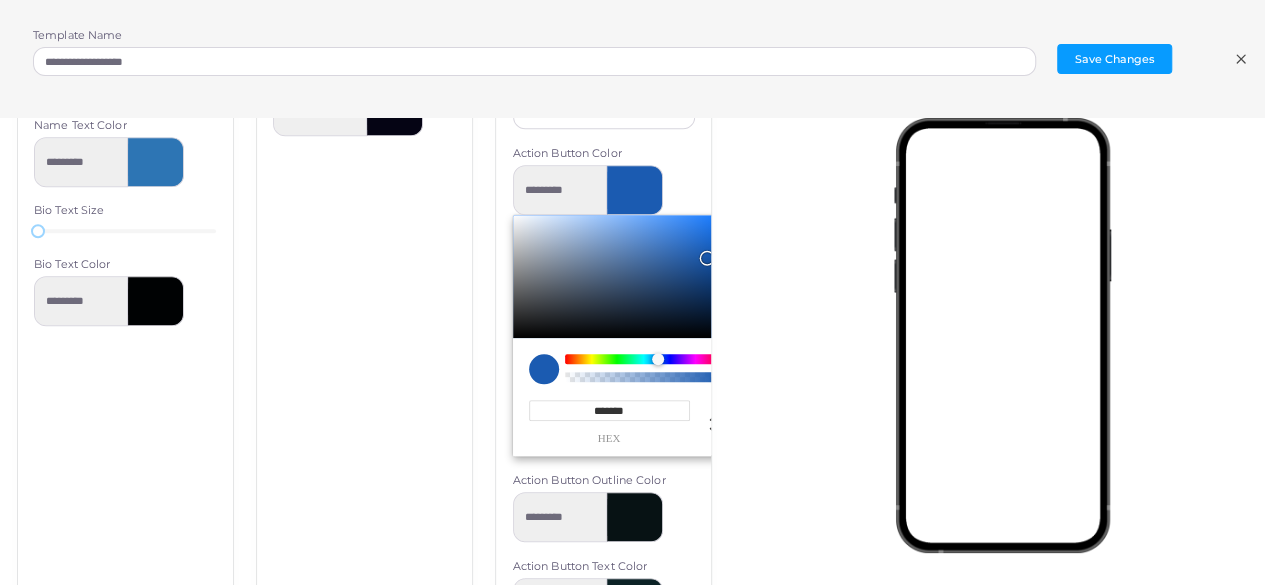 type on "*******" 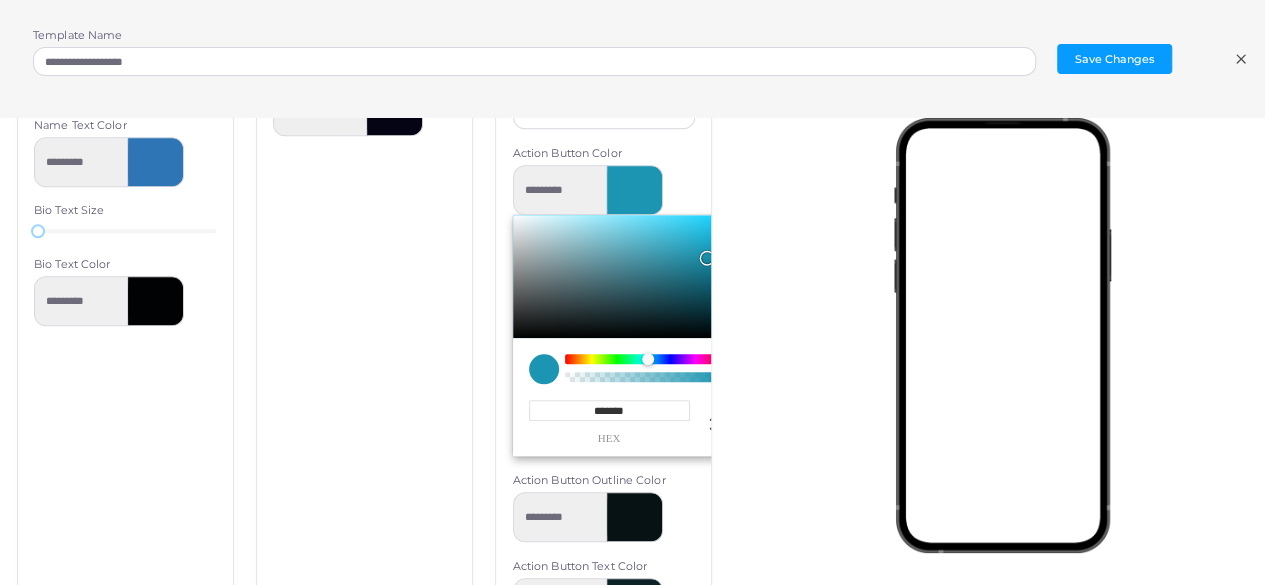 type on "*********" 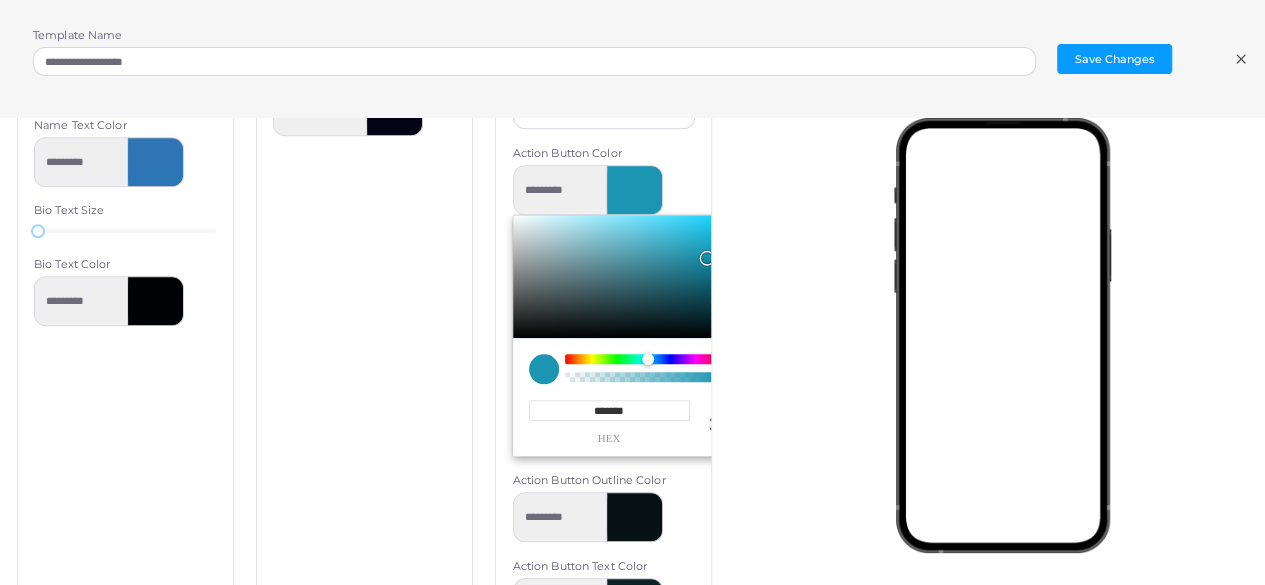type on "*******" 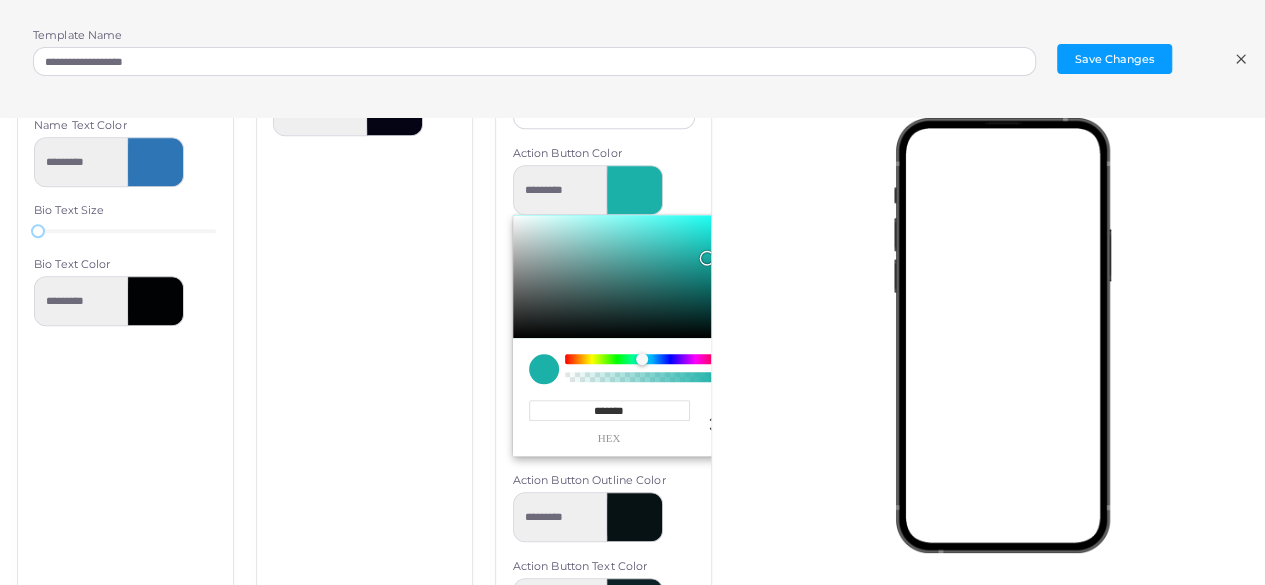 type on "*********" 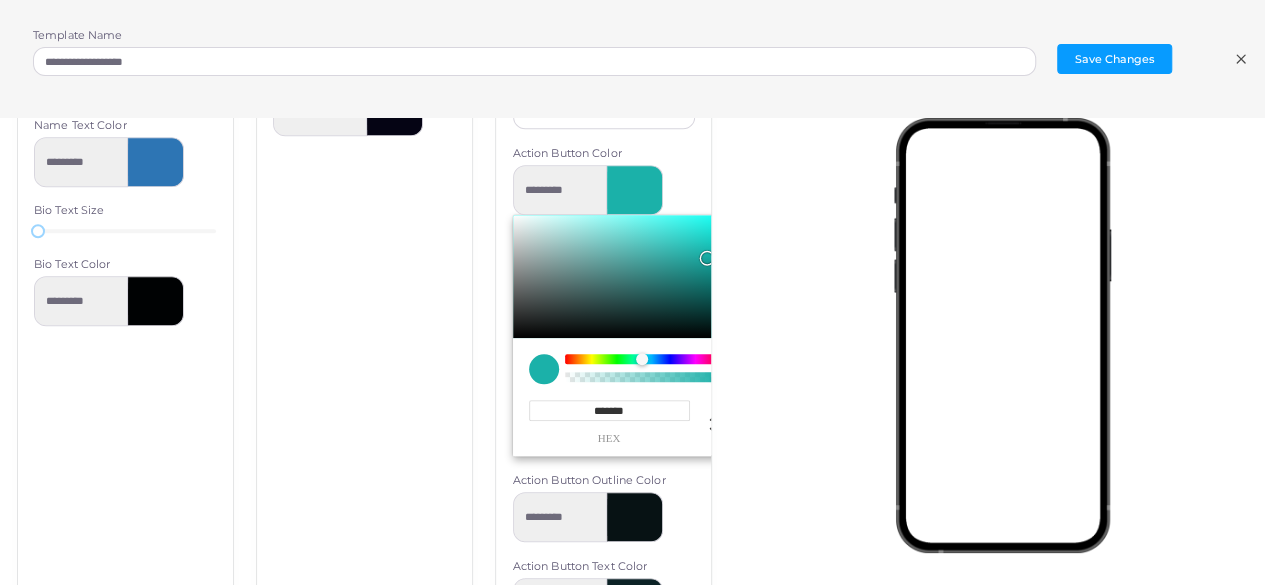 type on "*******" 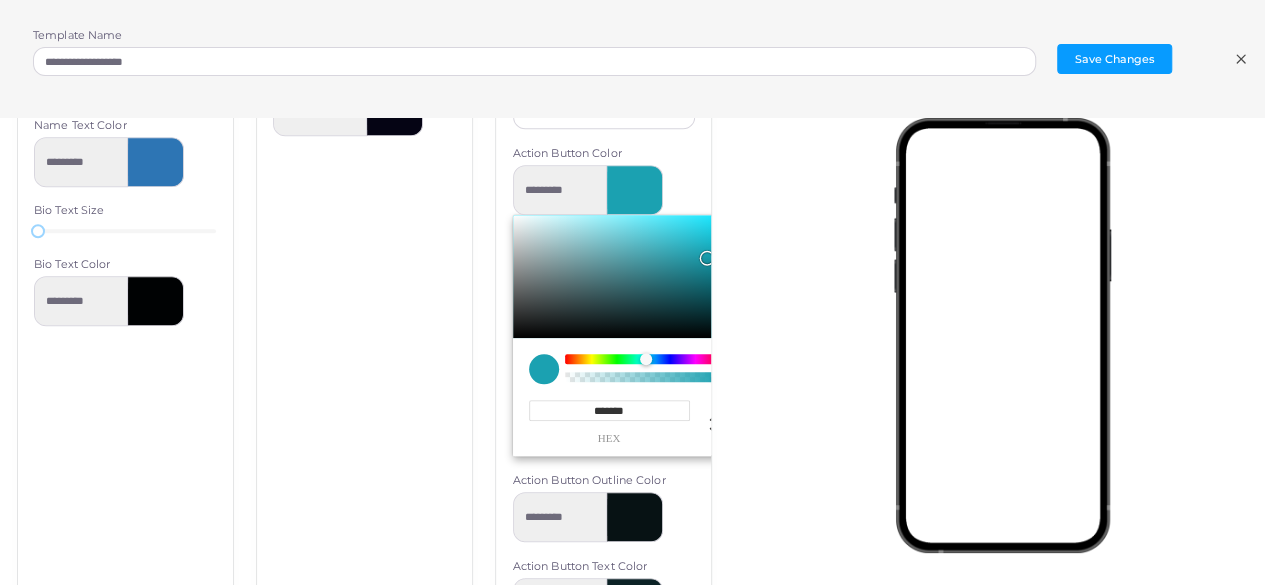 type on "*********" 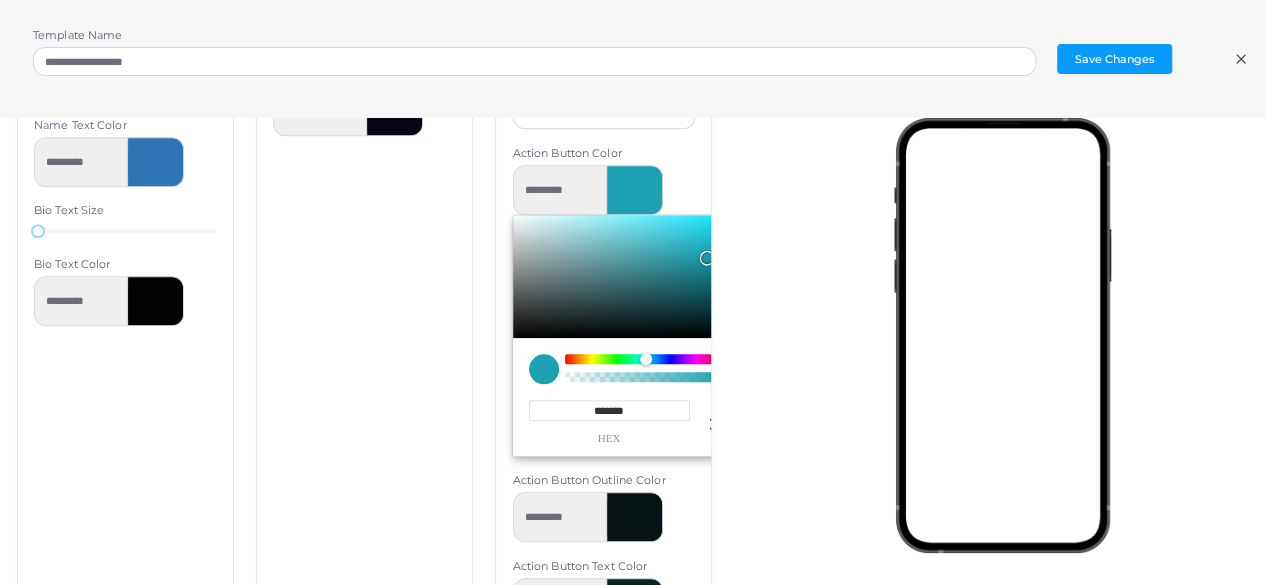 type on "*******" 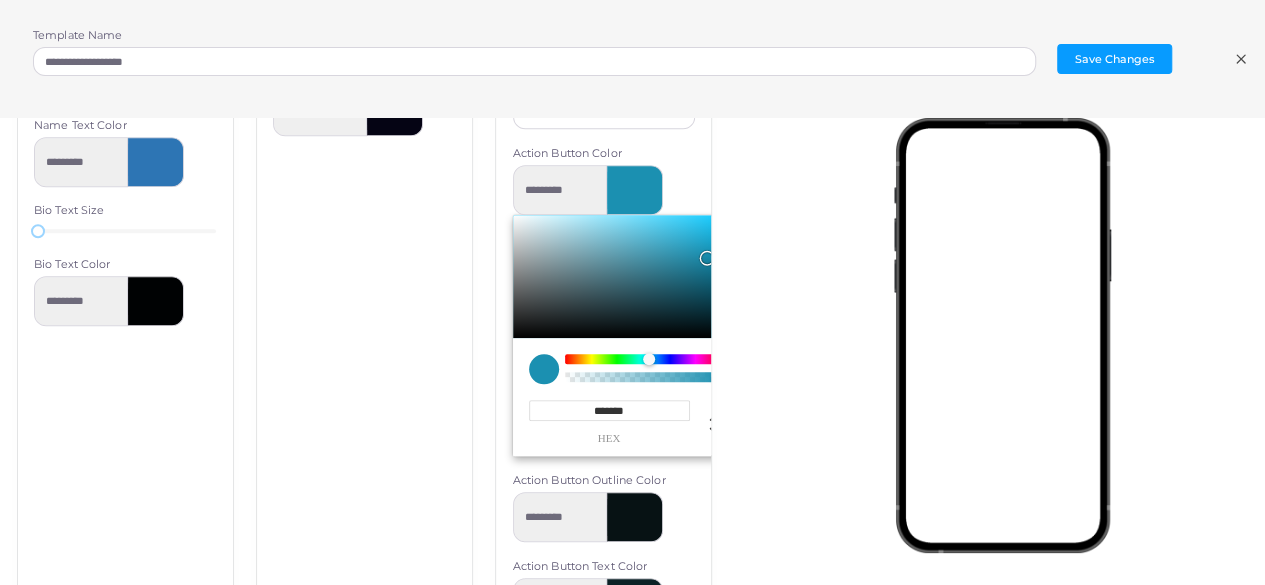 type on "*********" 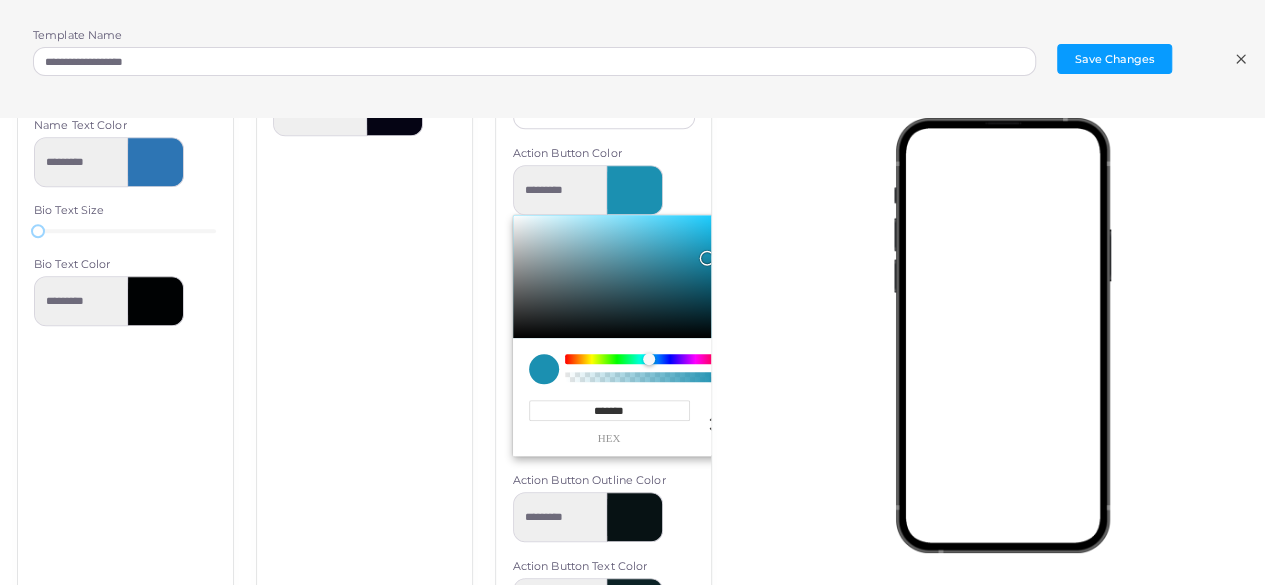 type on "*******" 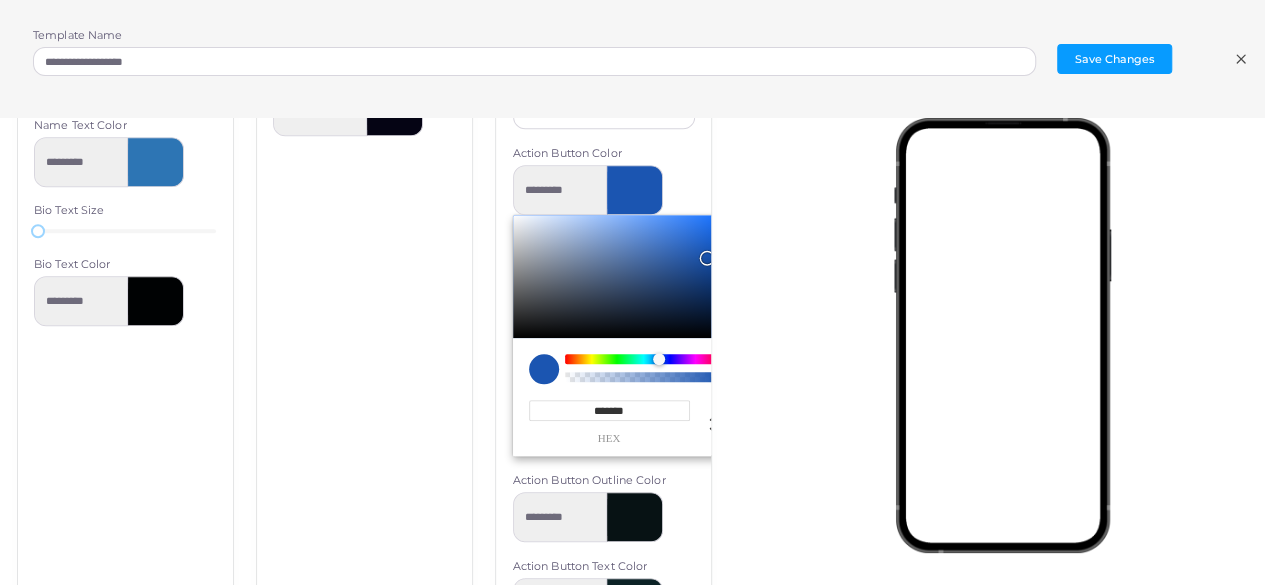 type on "*********" 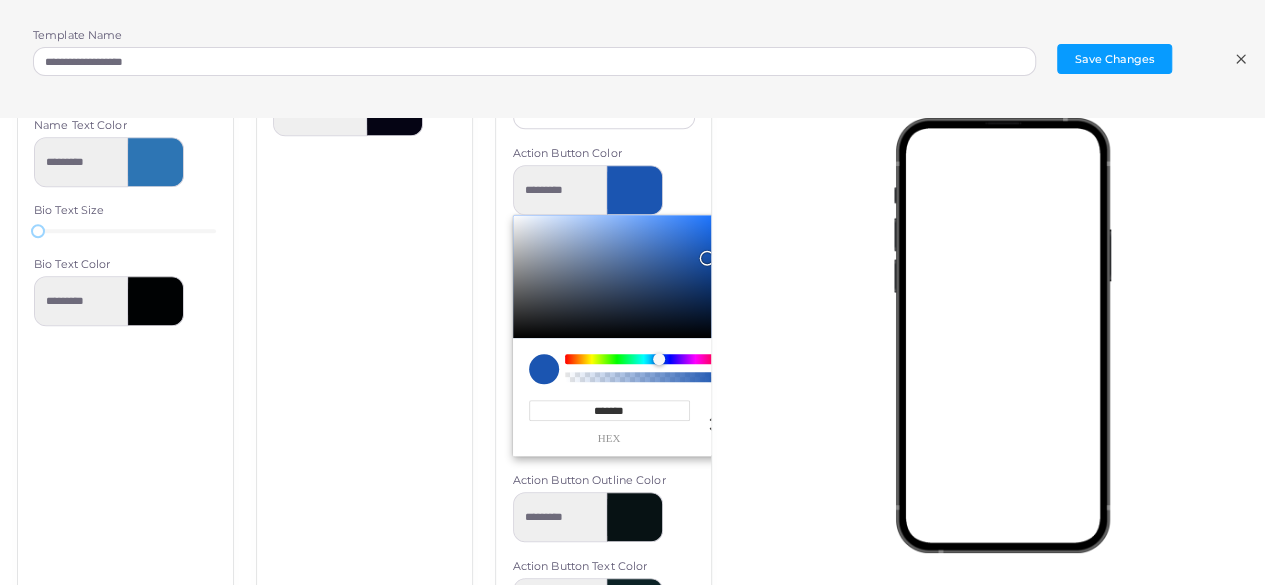 type on "*******" 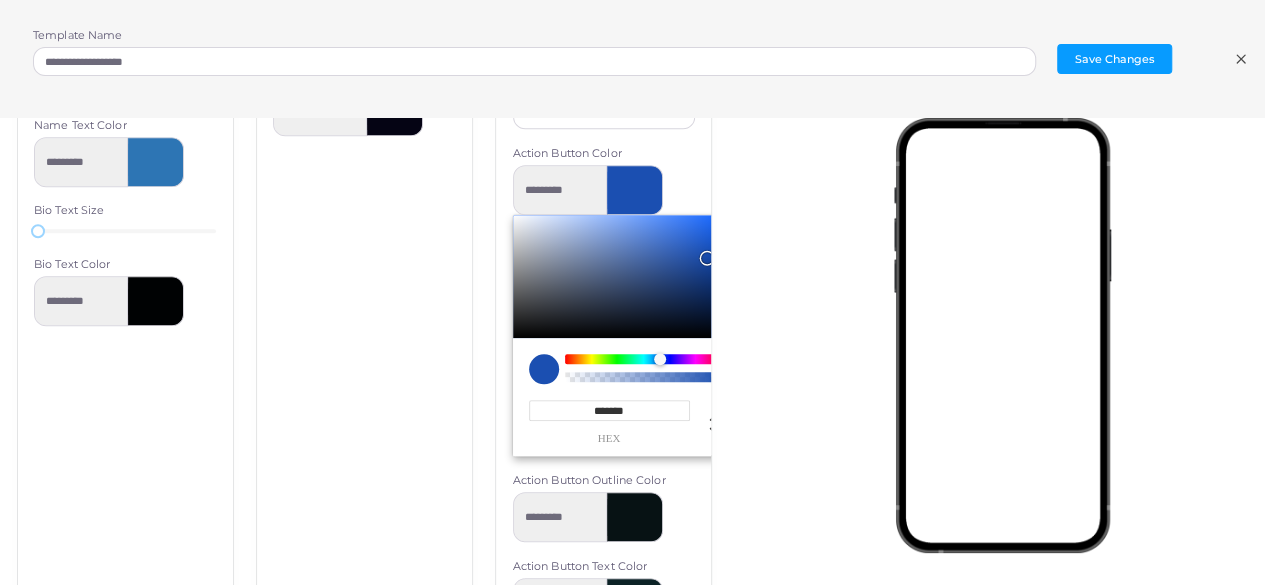 type on "*********" 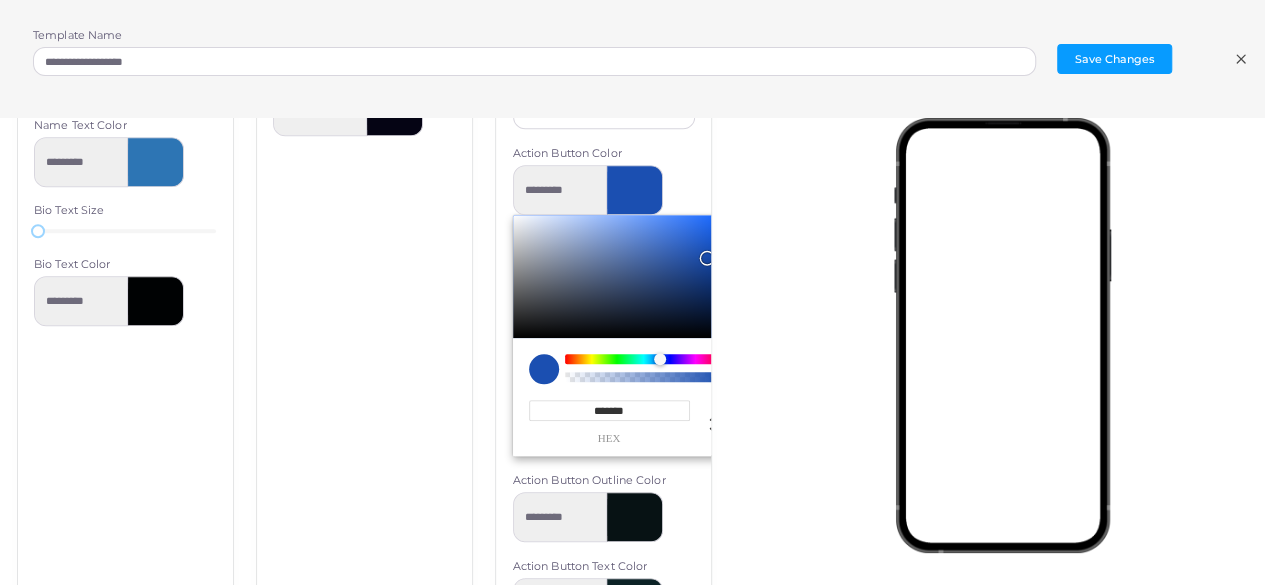 type on "*******" 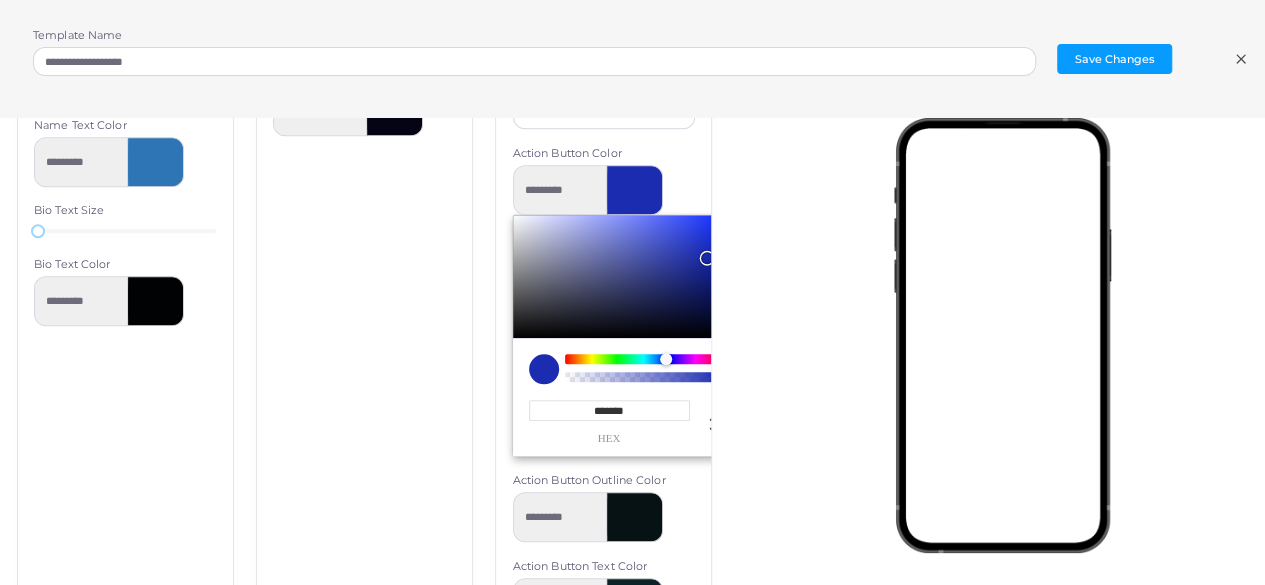 type on "*********" 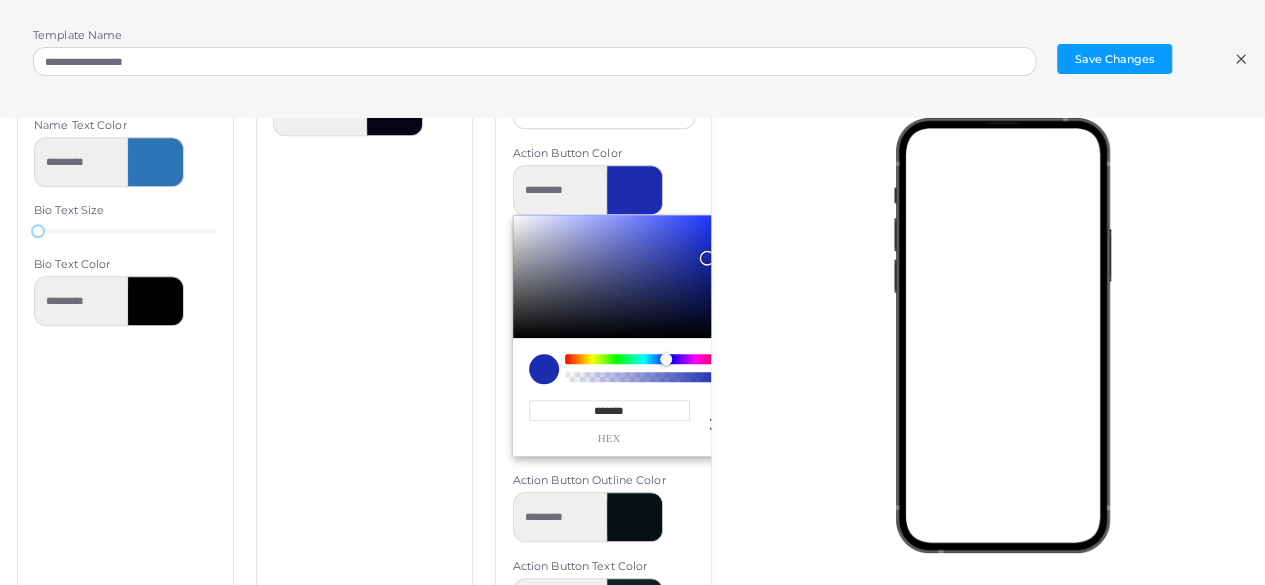 type on "*******" 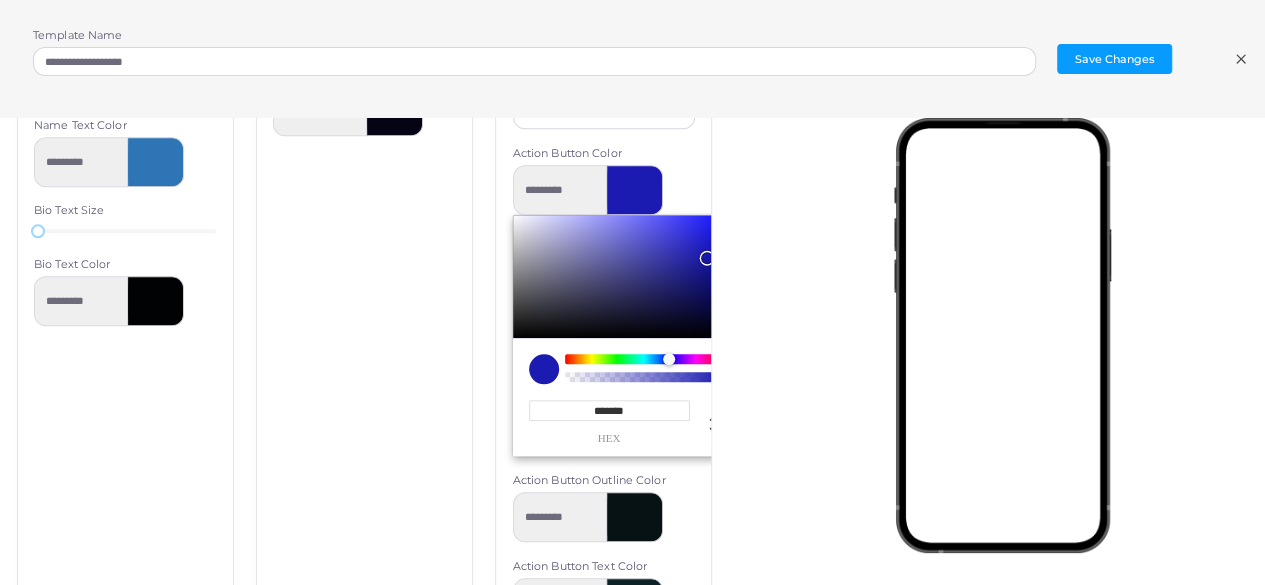type on "*********" 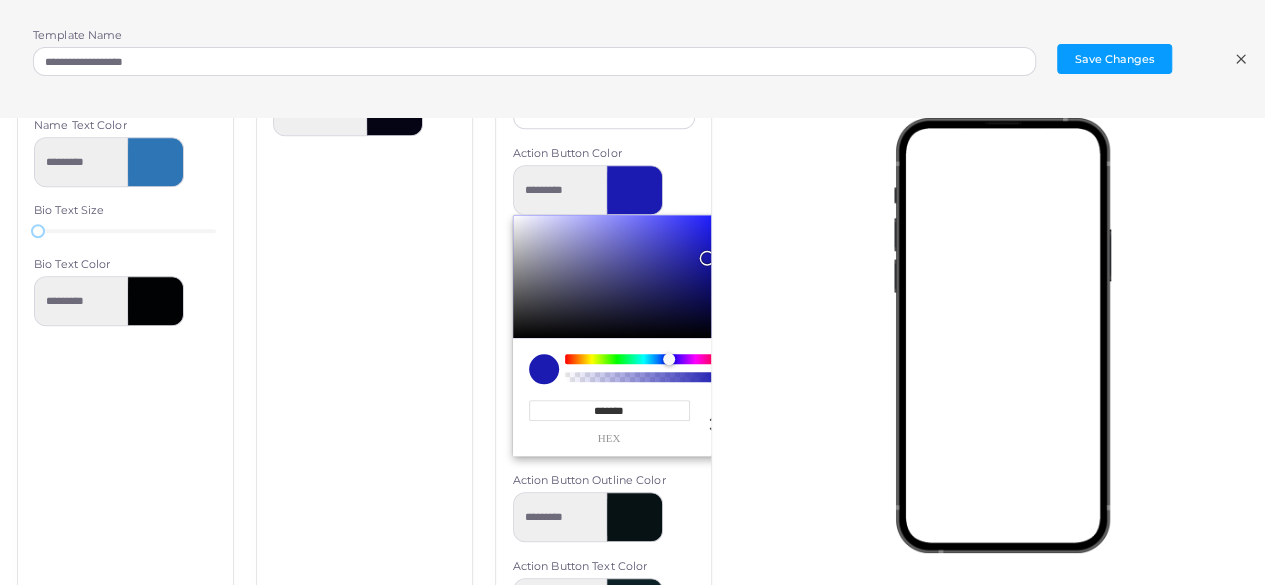 type on "*******" 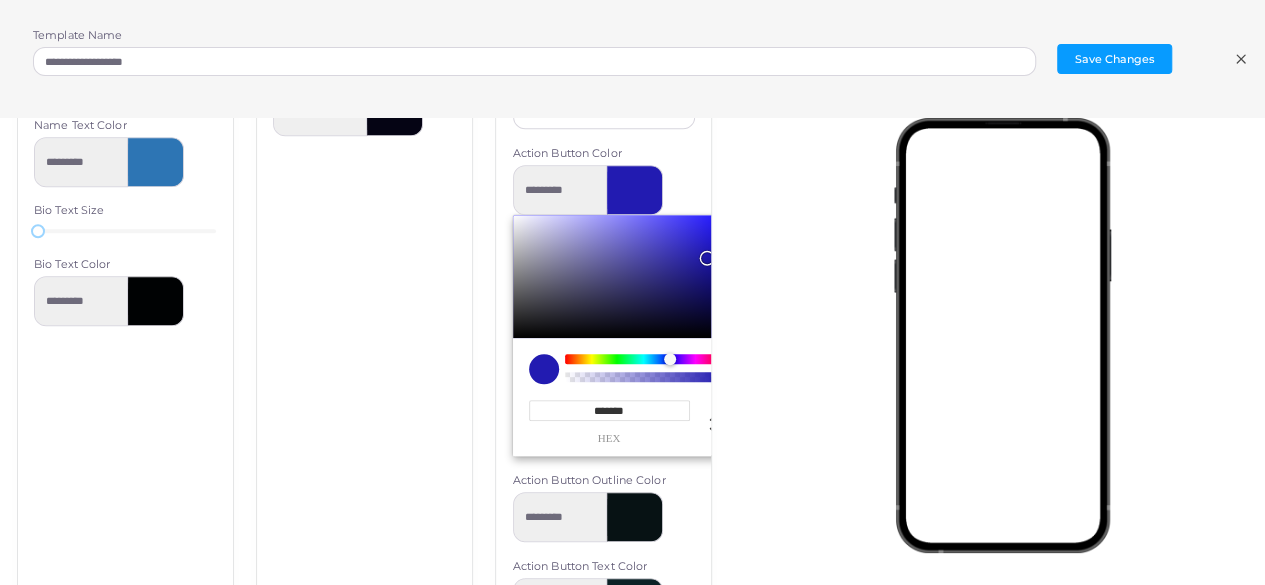 type on "*********" 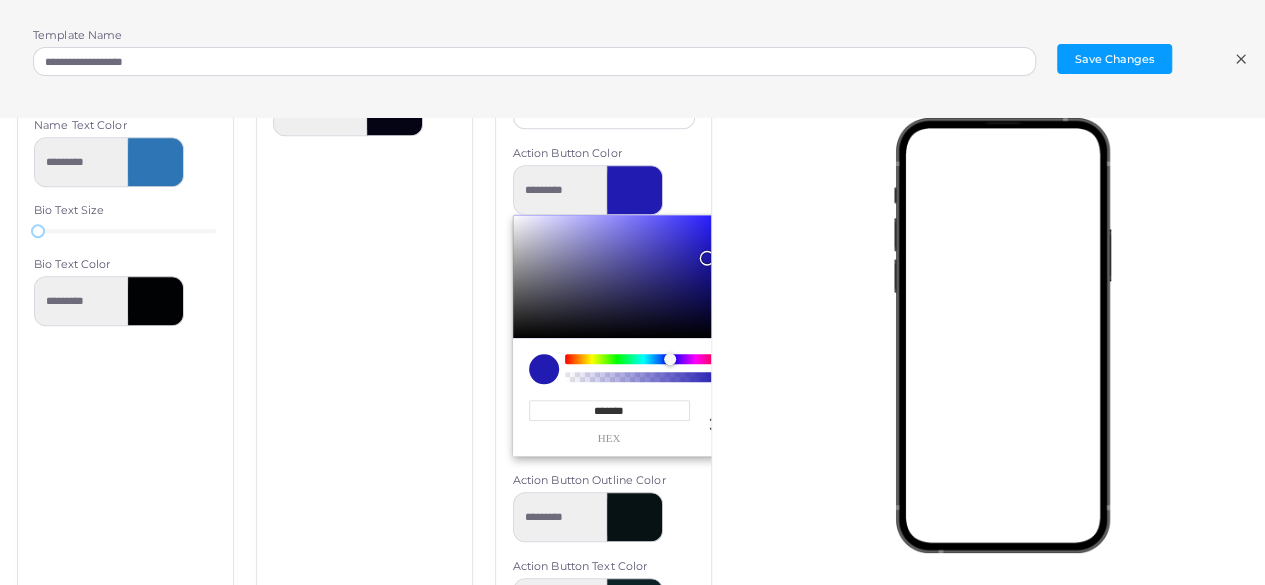 type on "*******" 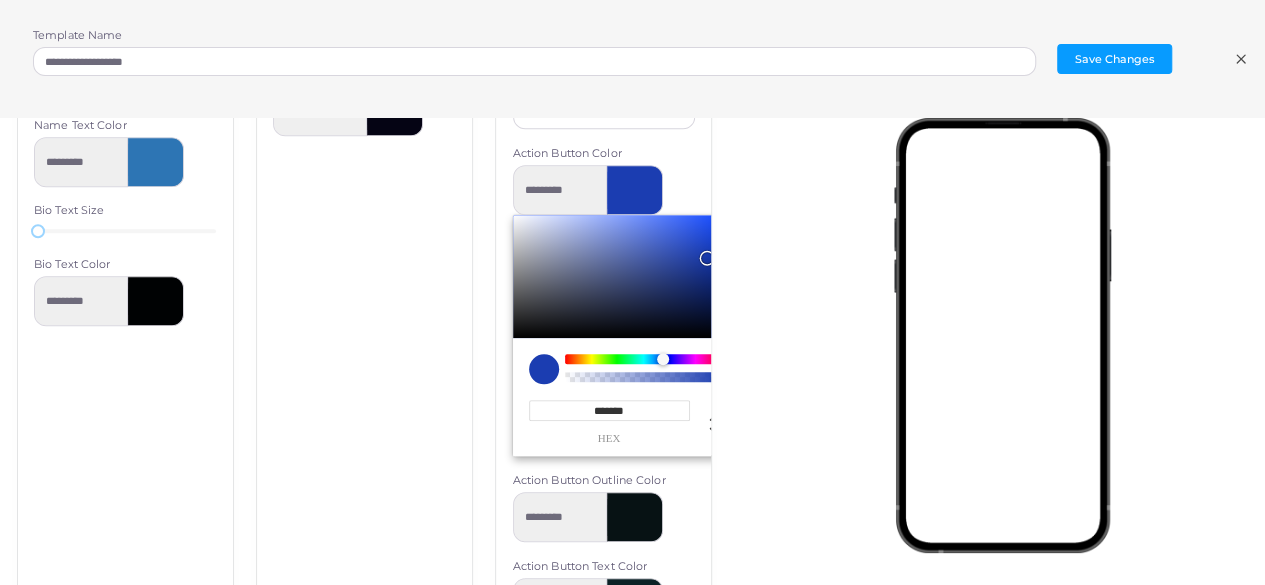 type on "*********" 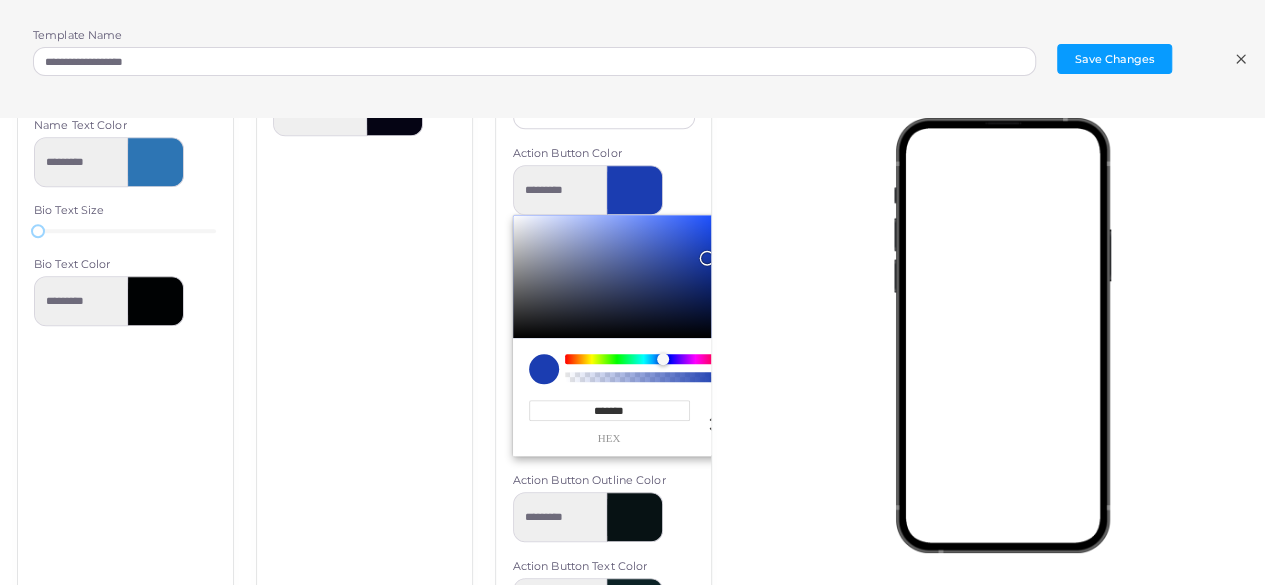 type on "*******" 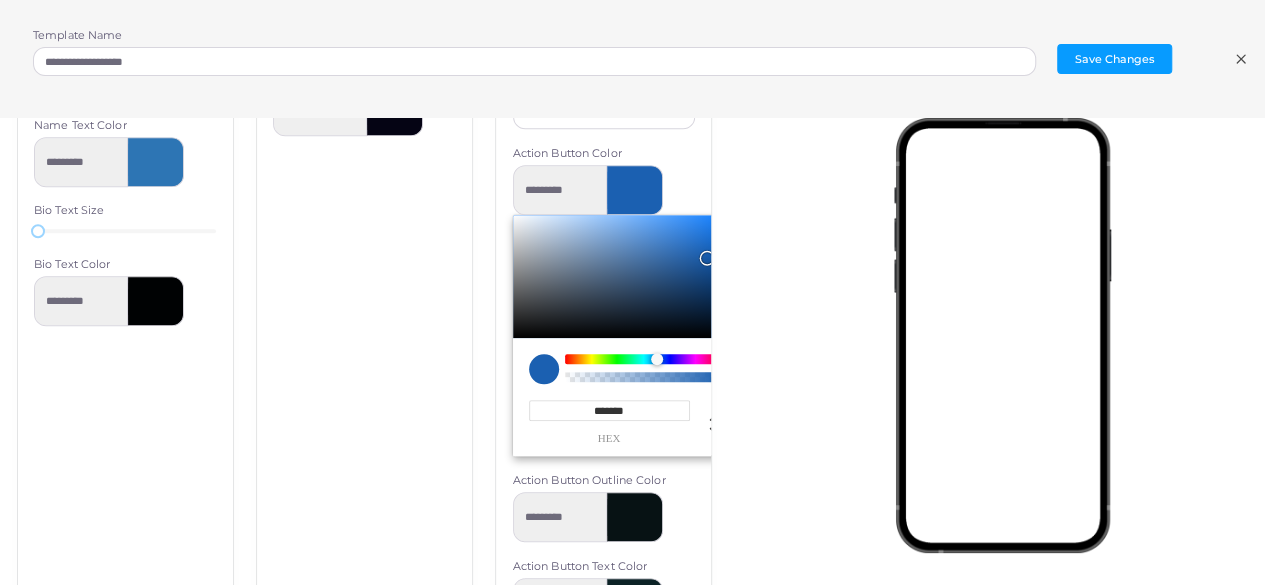 type on "*********" 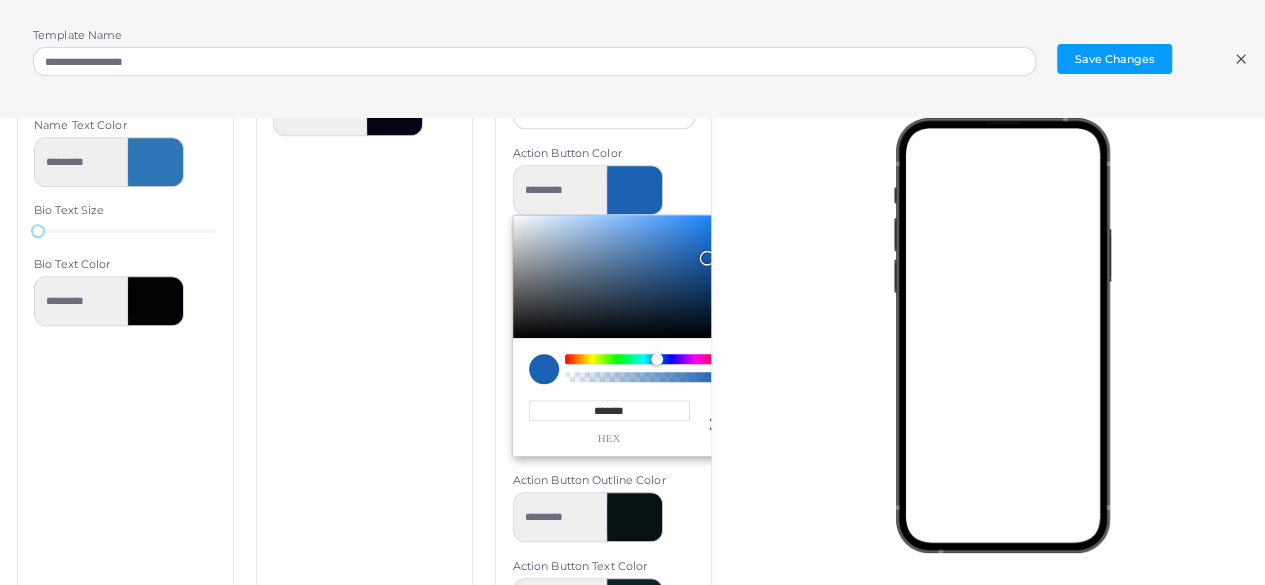 type on "*******" 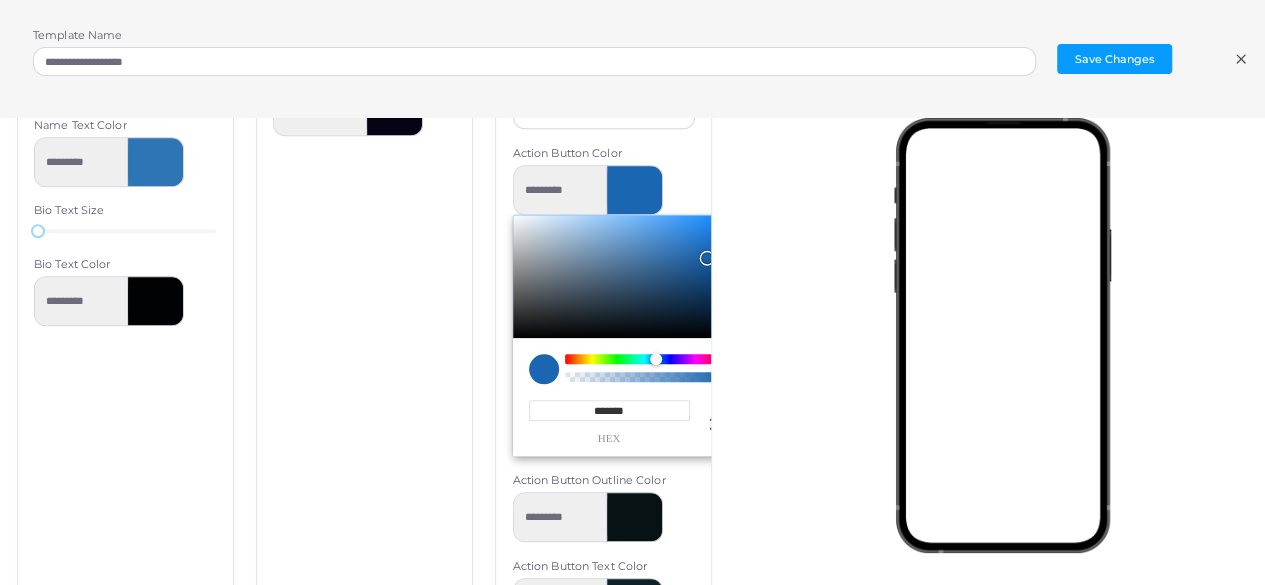type on "*********" 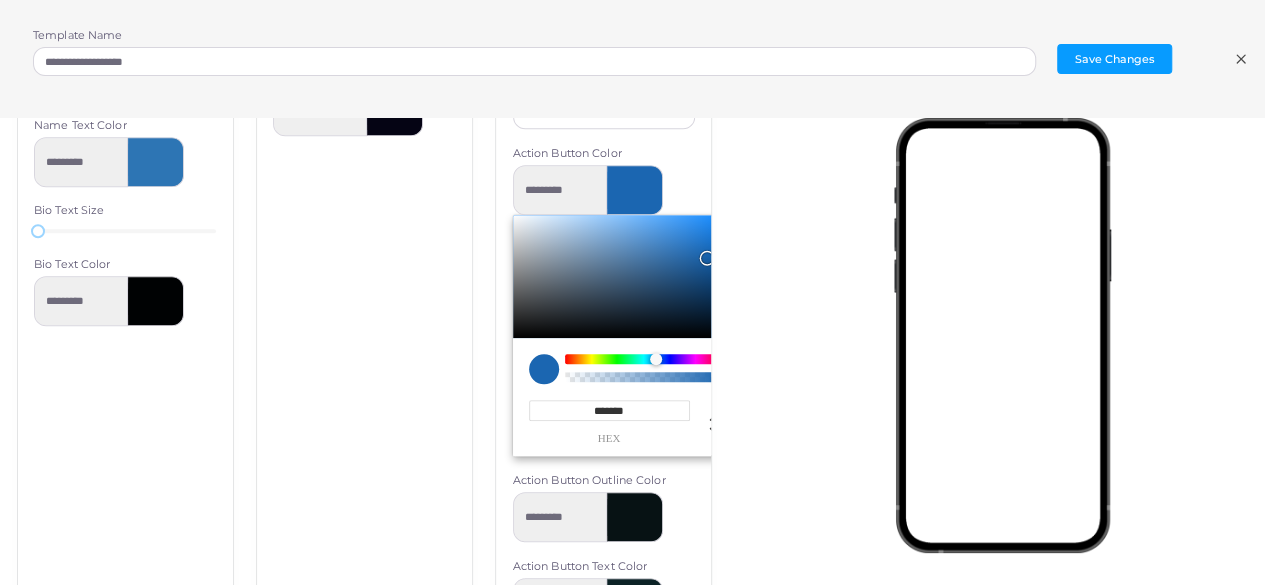 type on "*******" 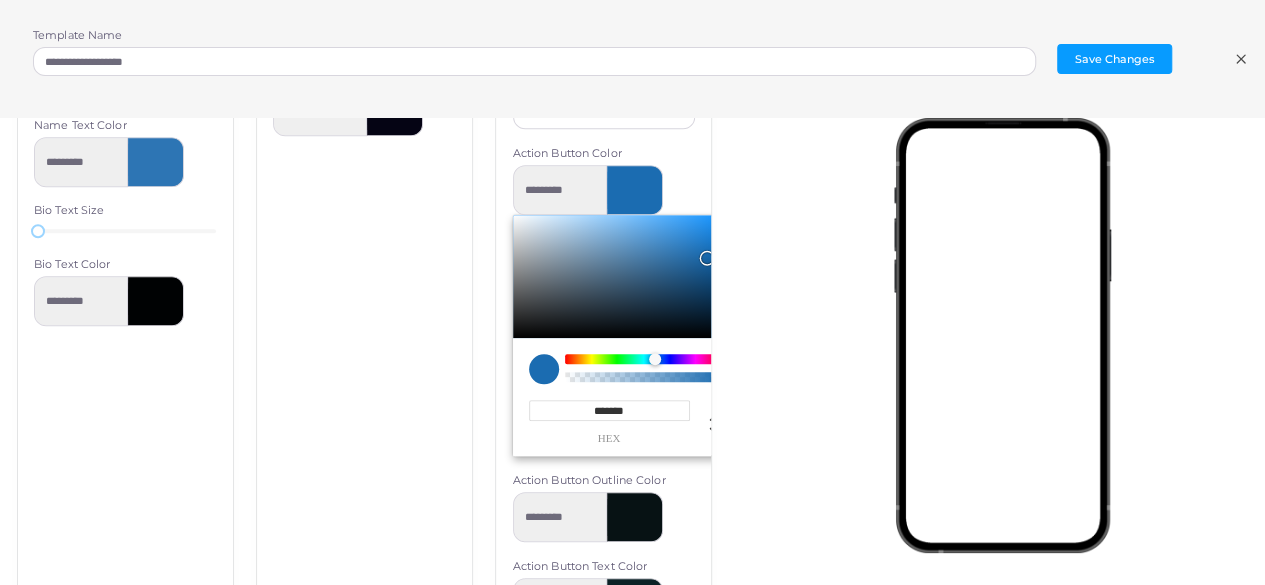 type on "*********" 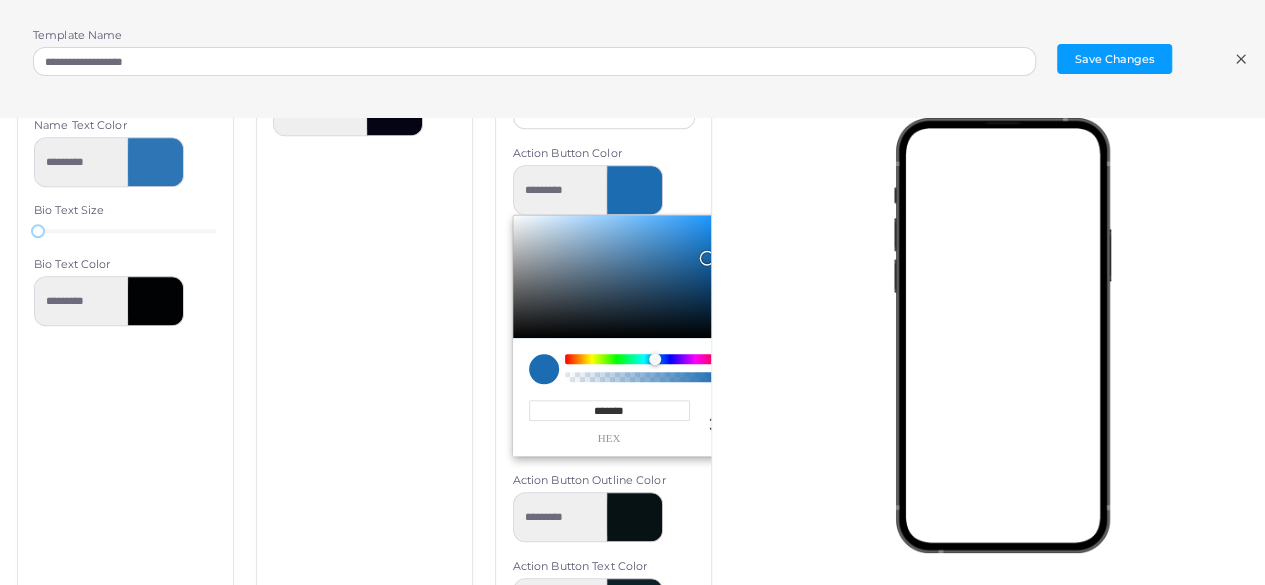 type on "*******" 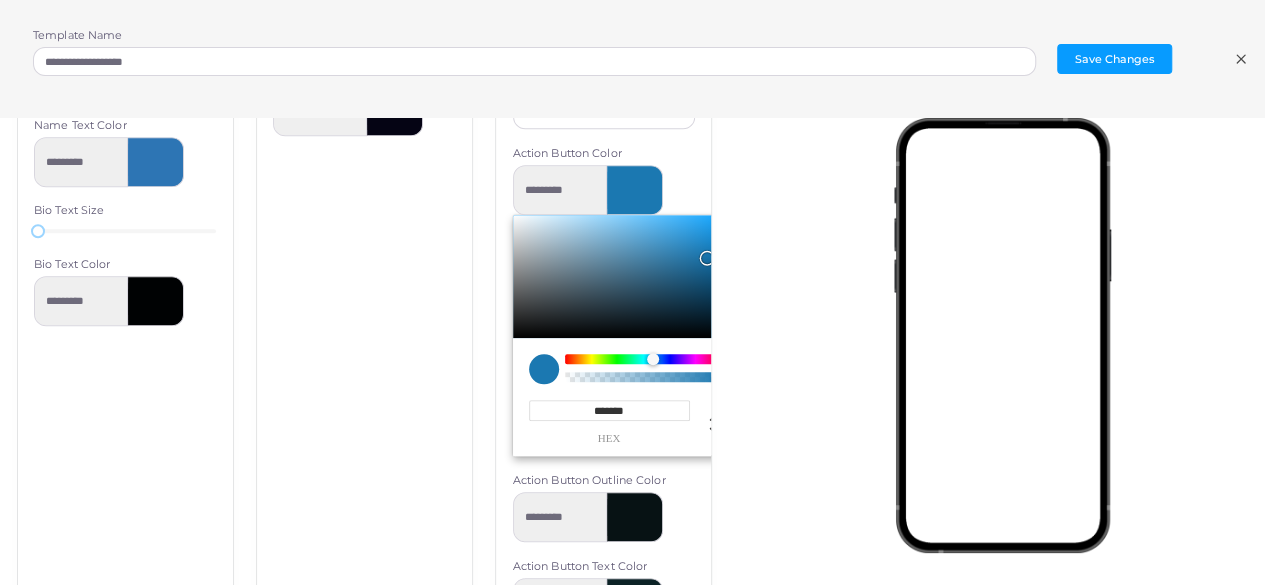 type on "*********" 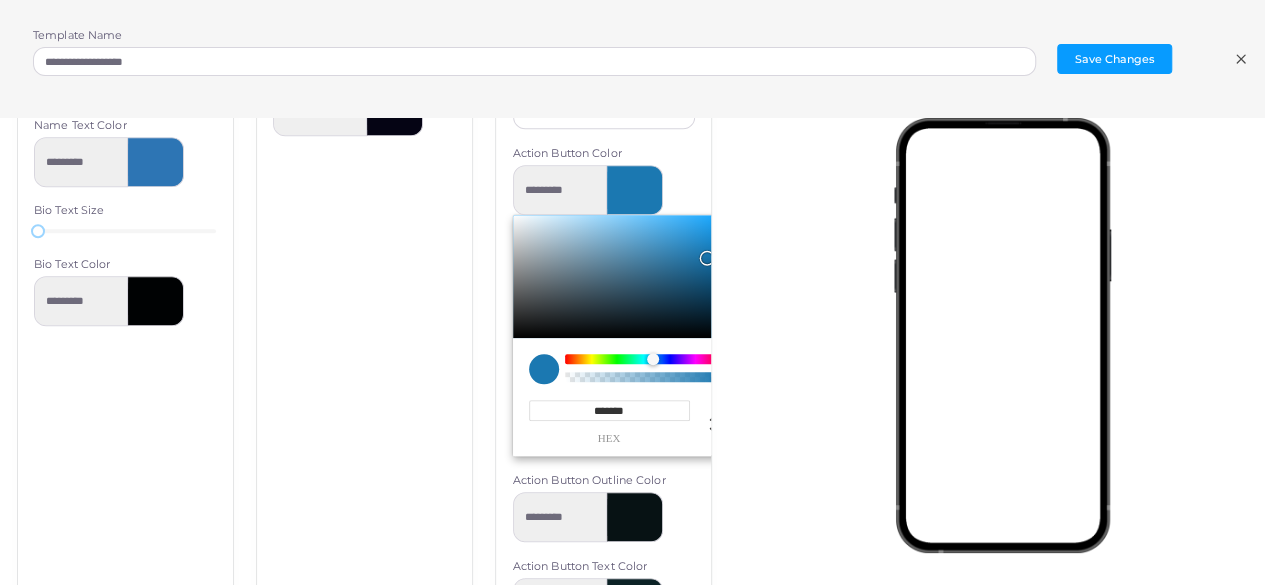 type on "*******" 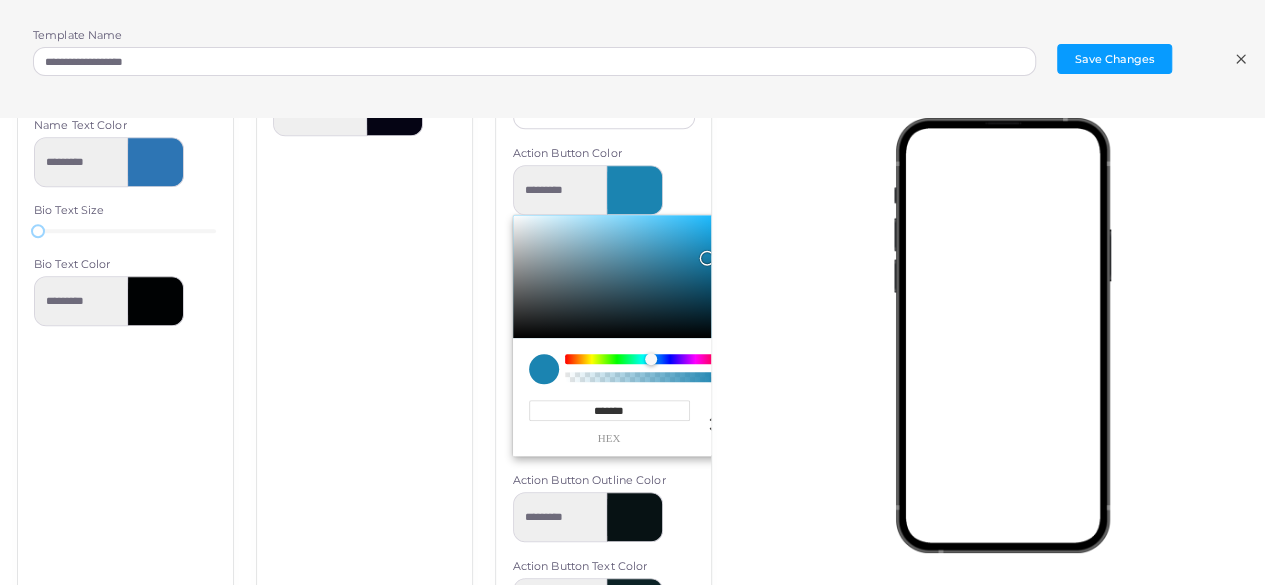 type on "*********" 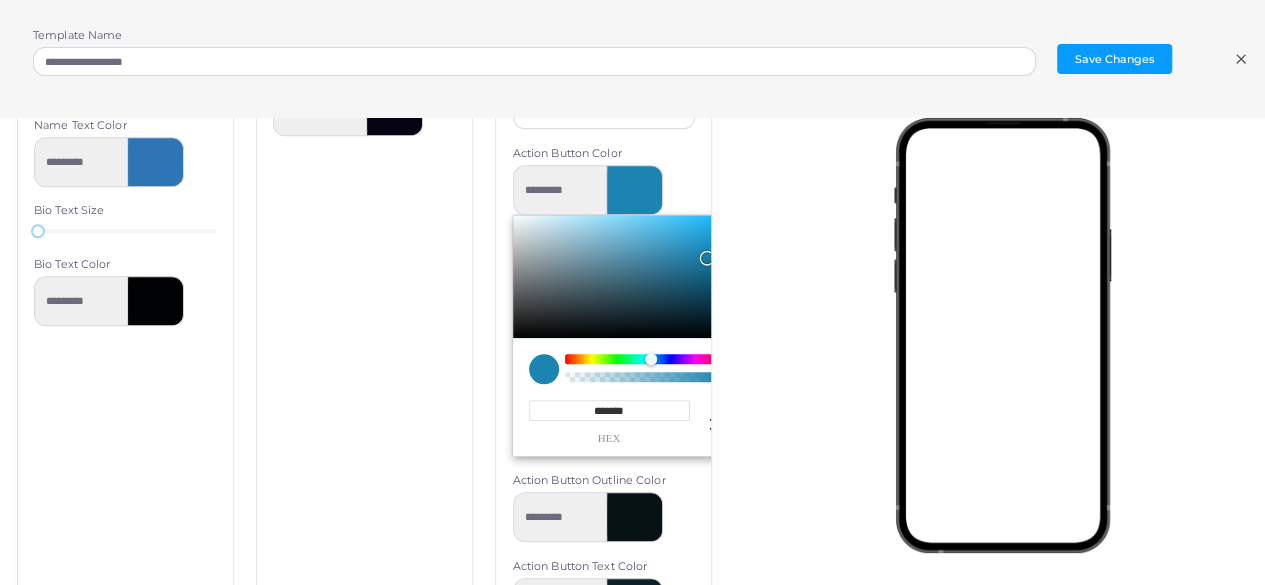 type on "*******" 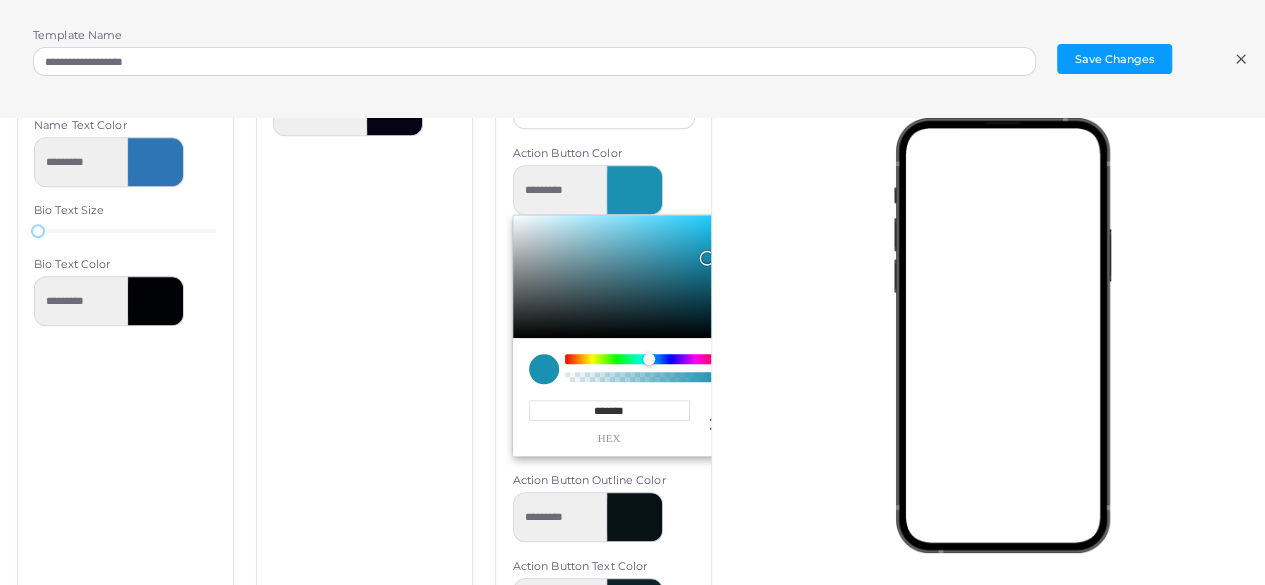 type on "*********" 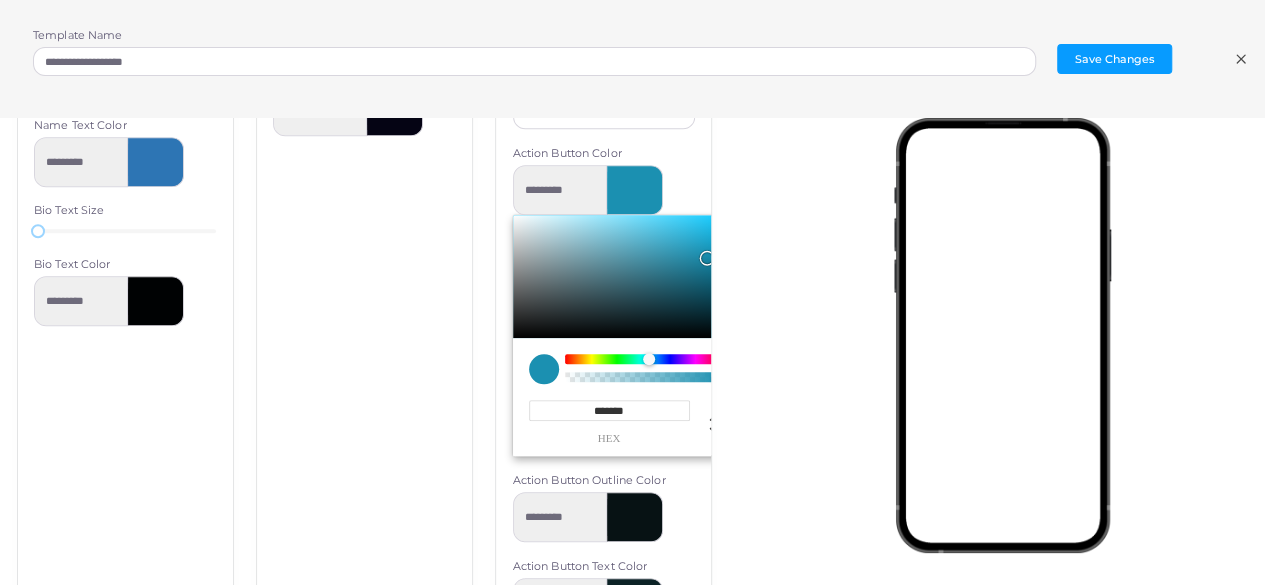 type on "*******" 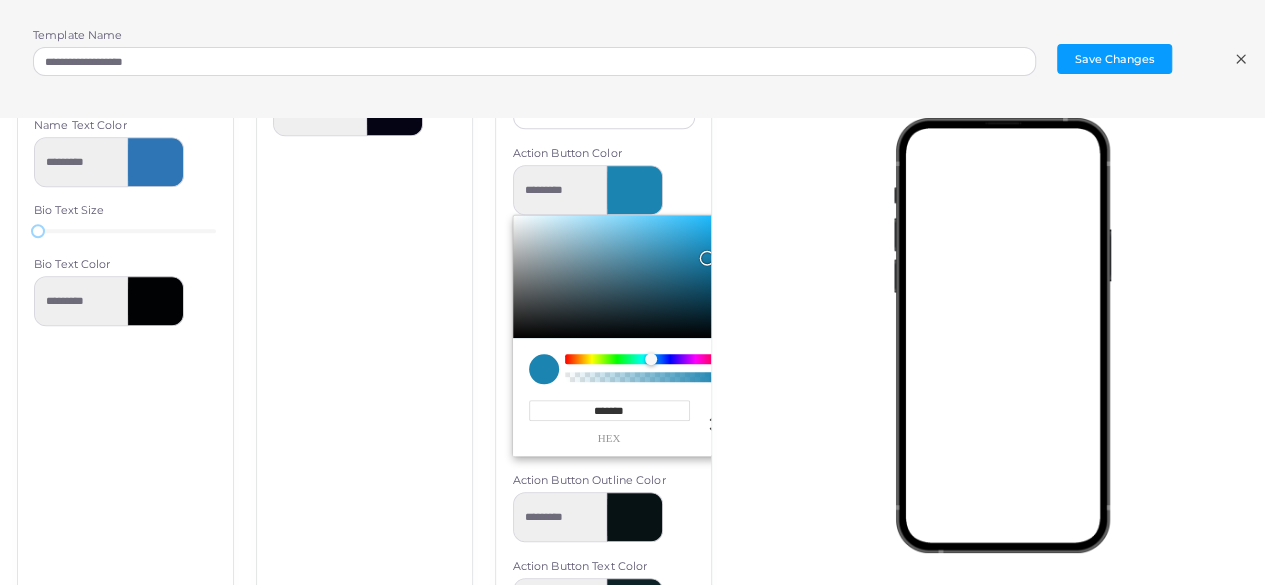 type on "*********" 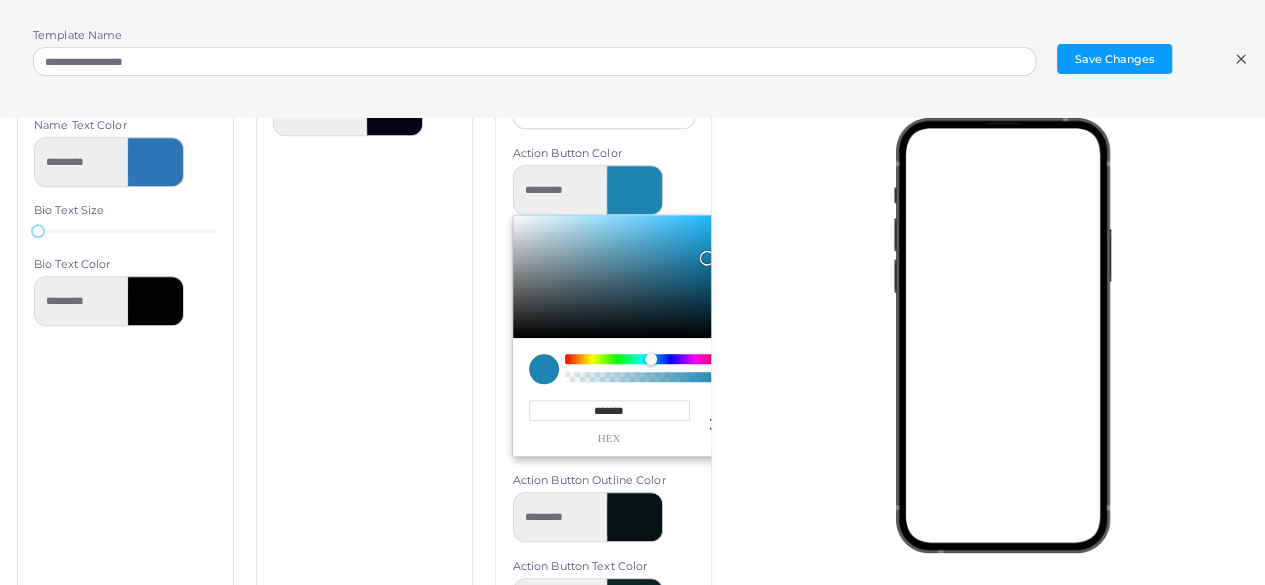 type on "*******" 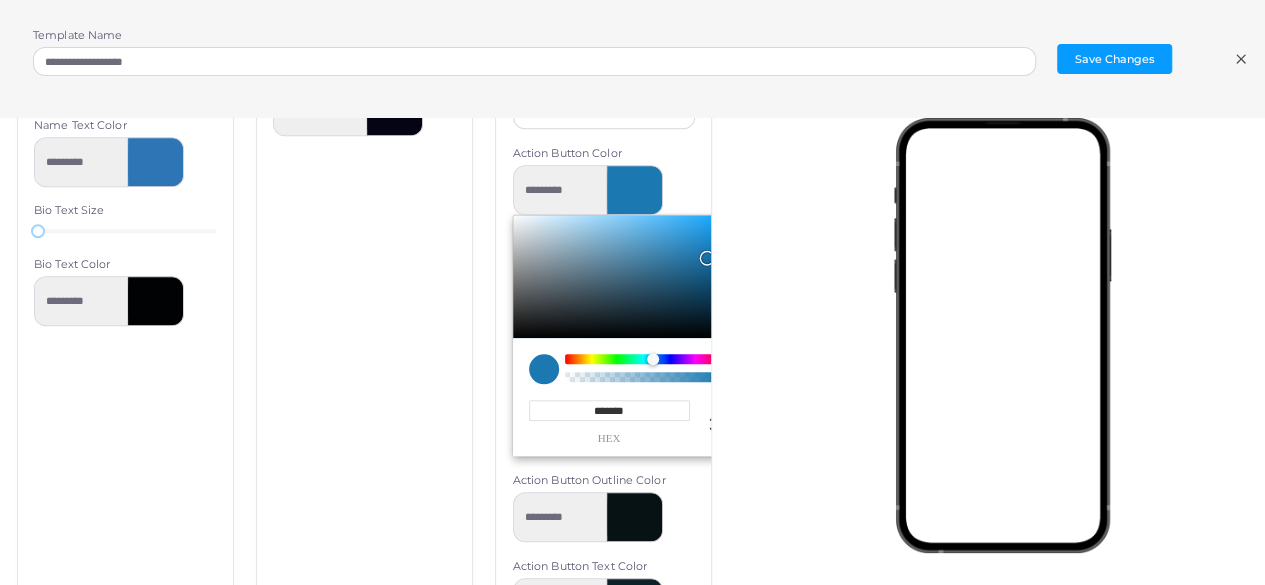 type on "*********" 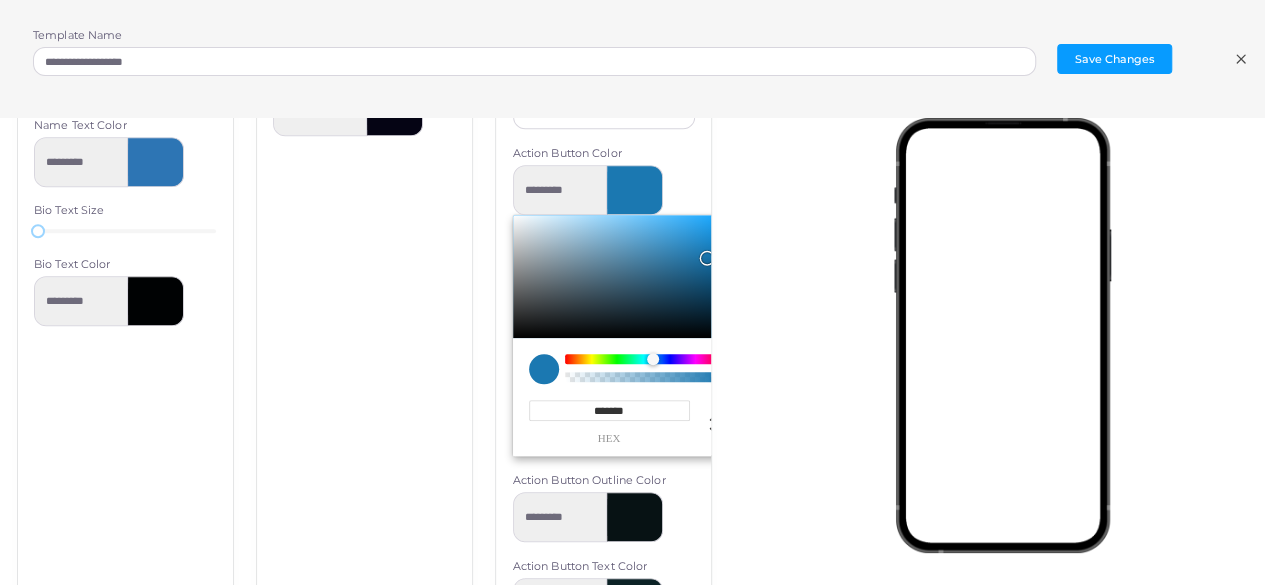 type on "*******" 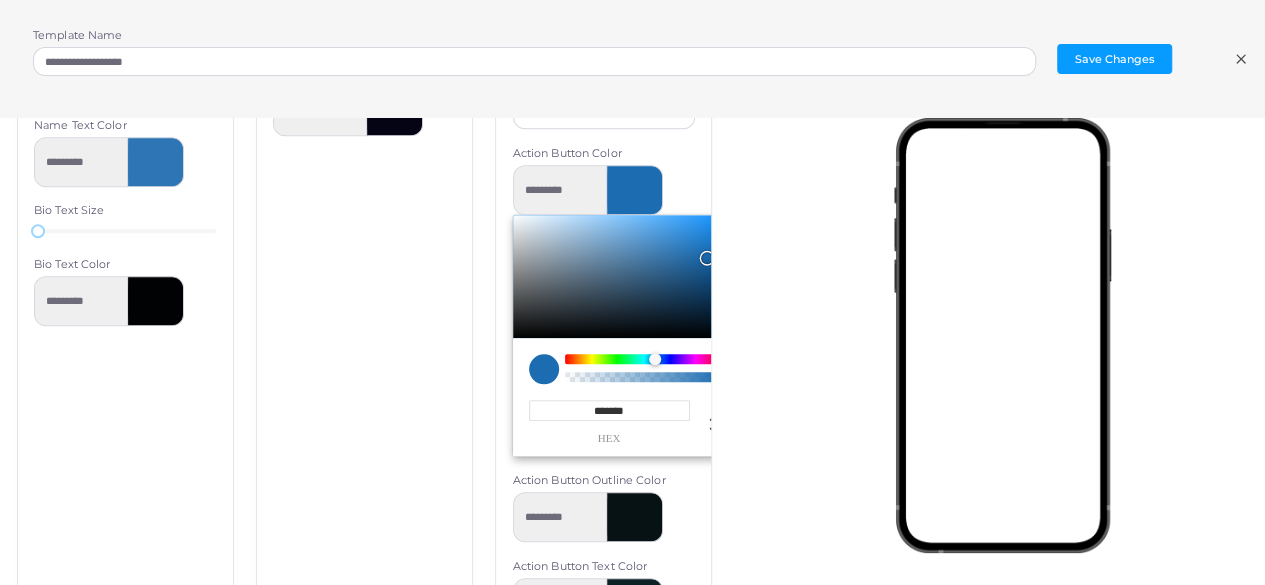type on "*********" 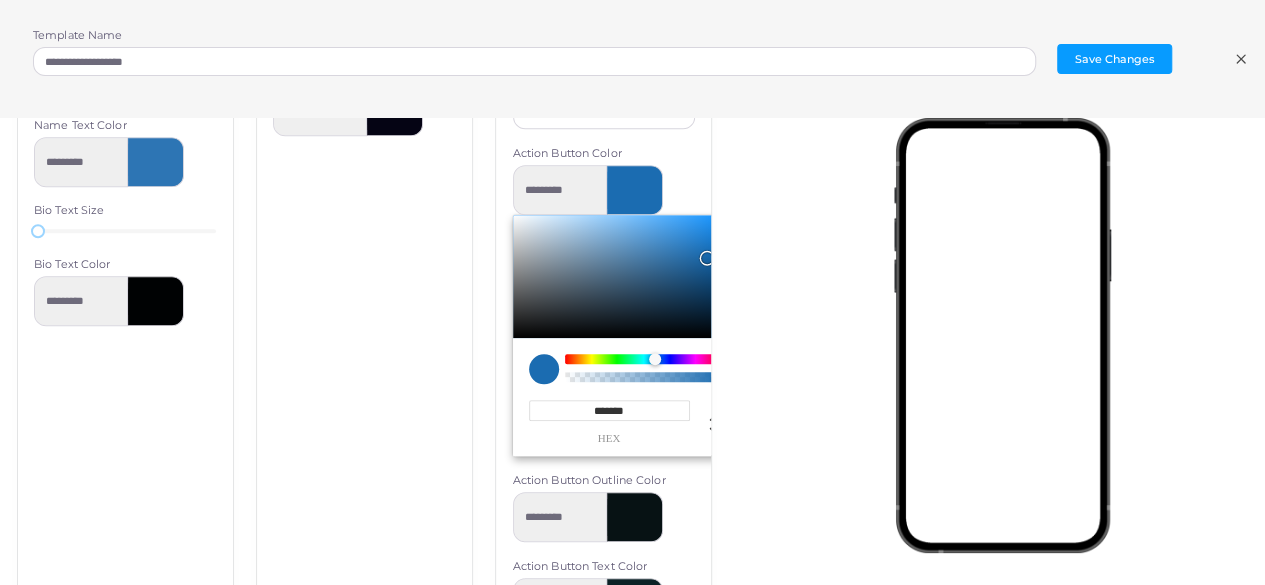 type on "*******" 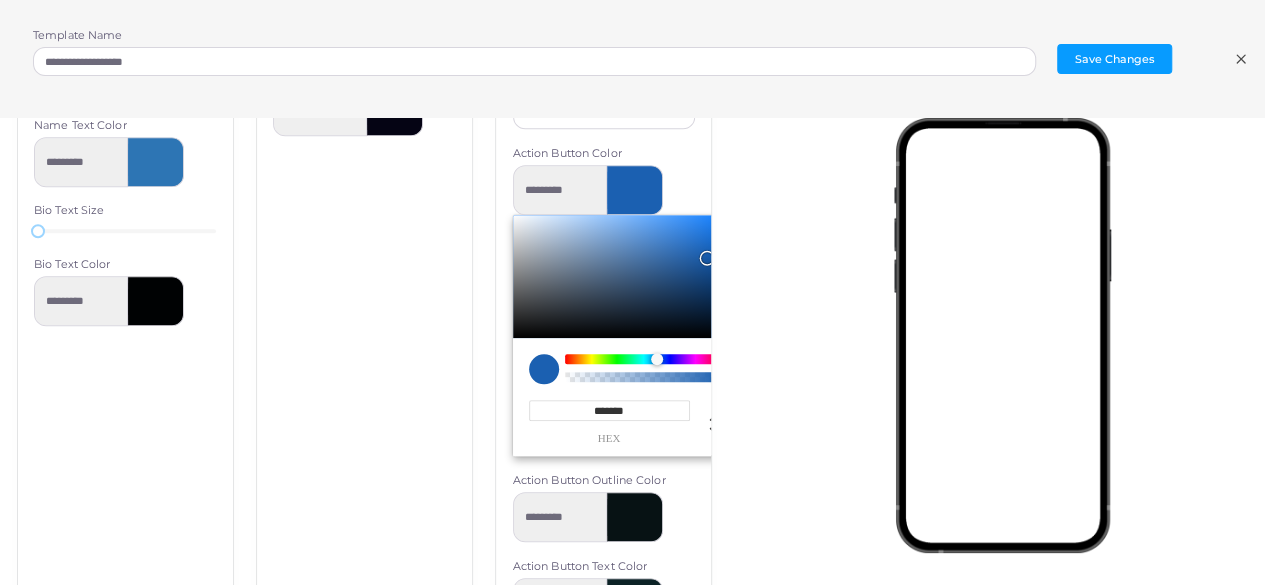 type on "*********" 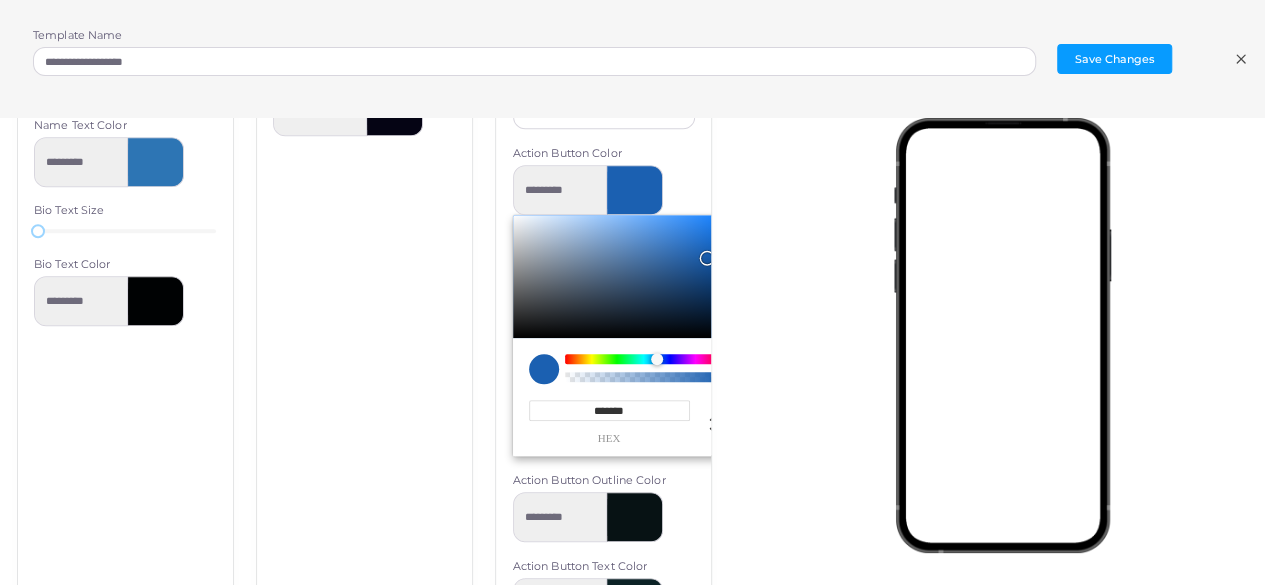 type on "*******" 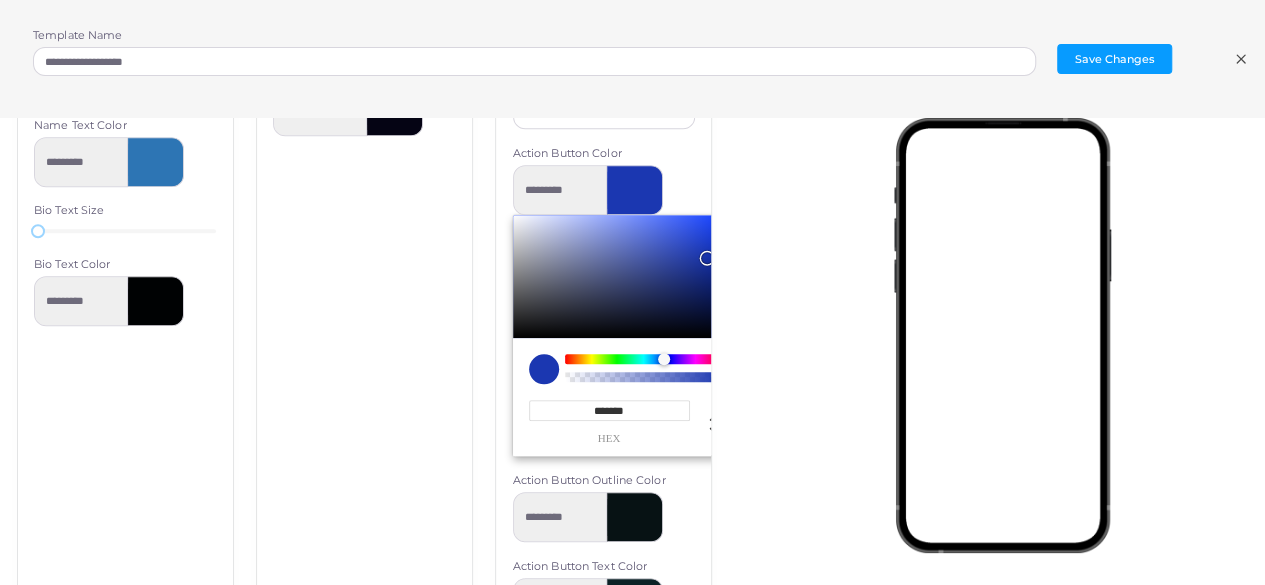 type on "*********" 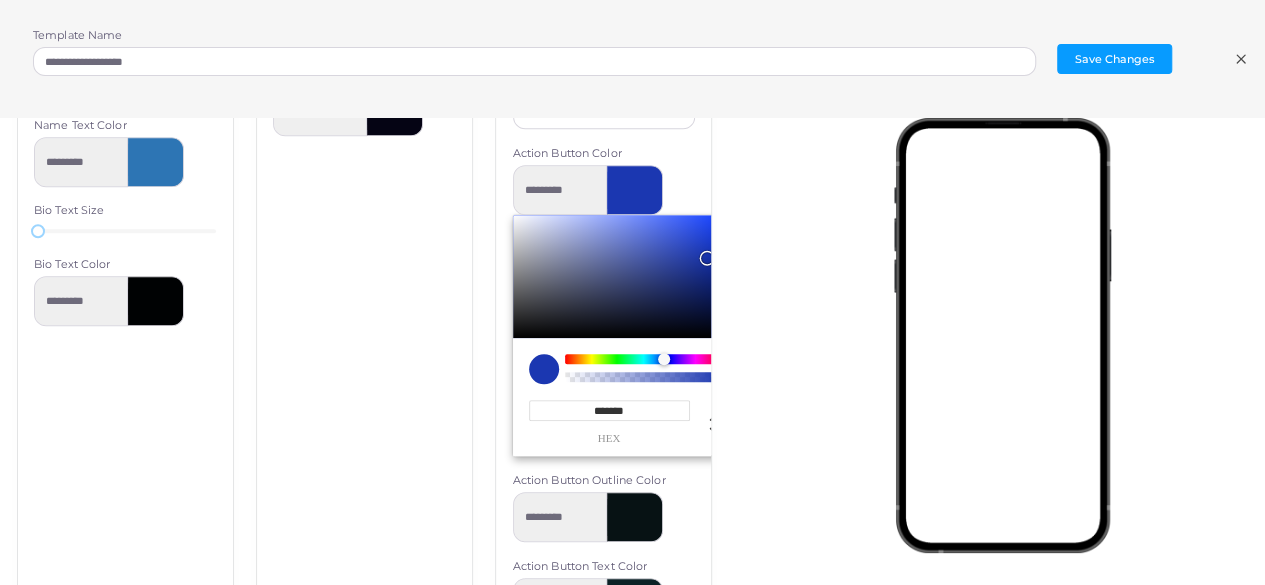 type on "*******" 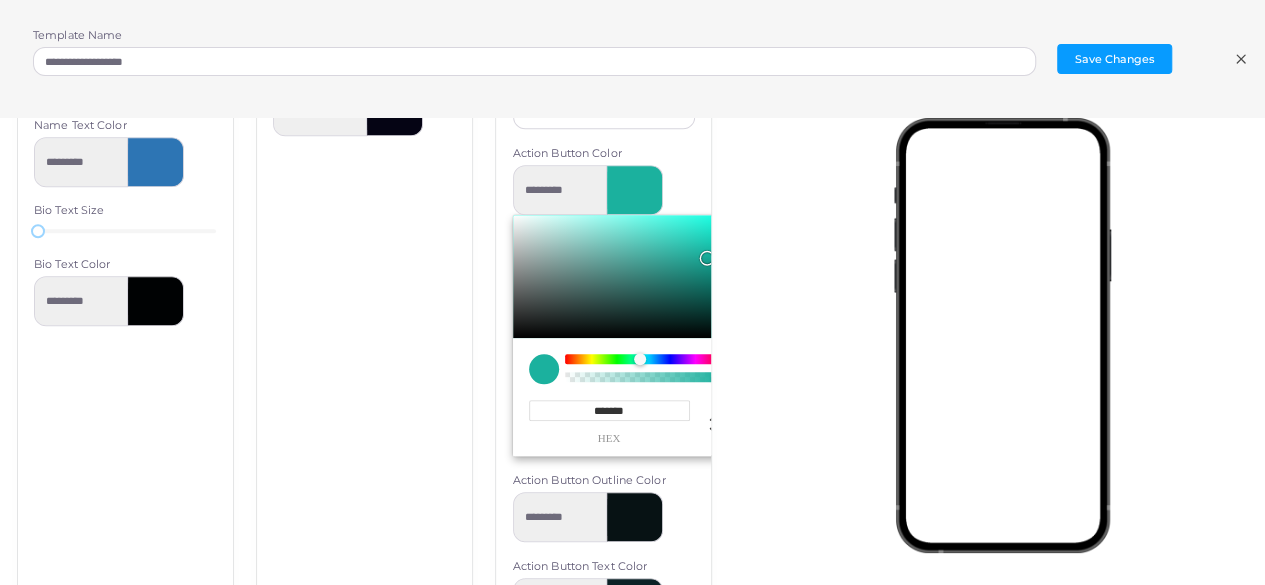 type on "*********" 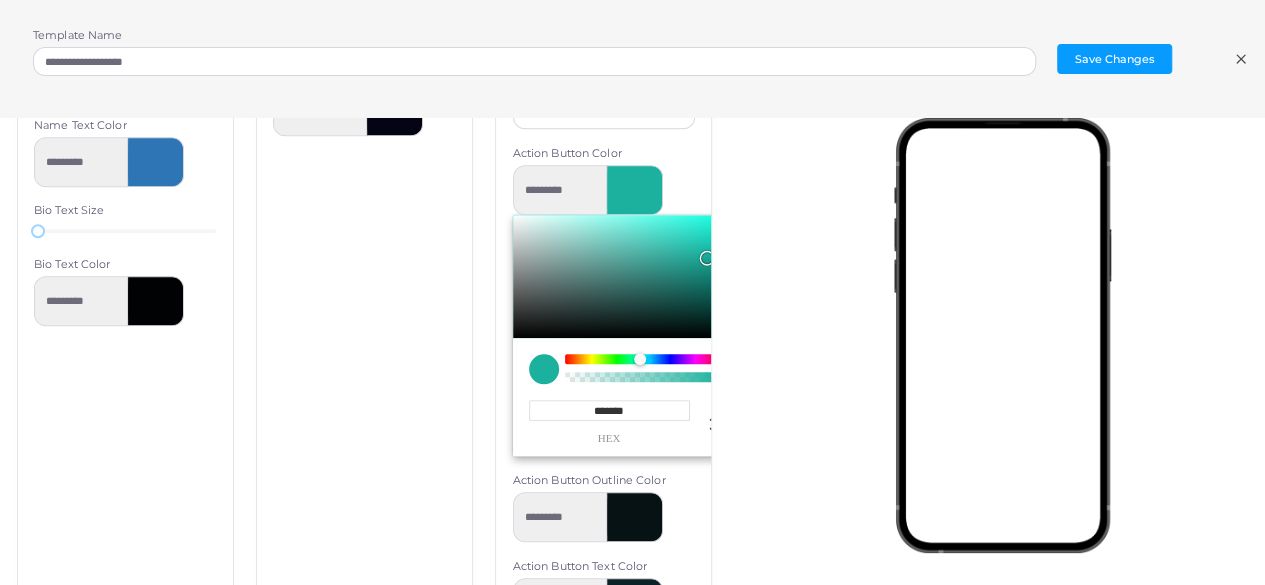 type on "*******" 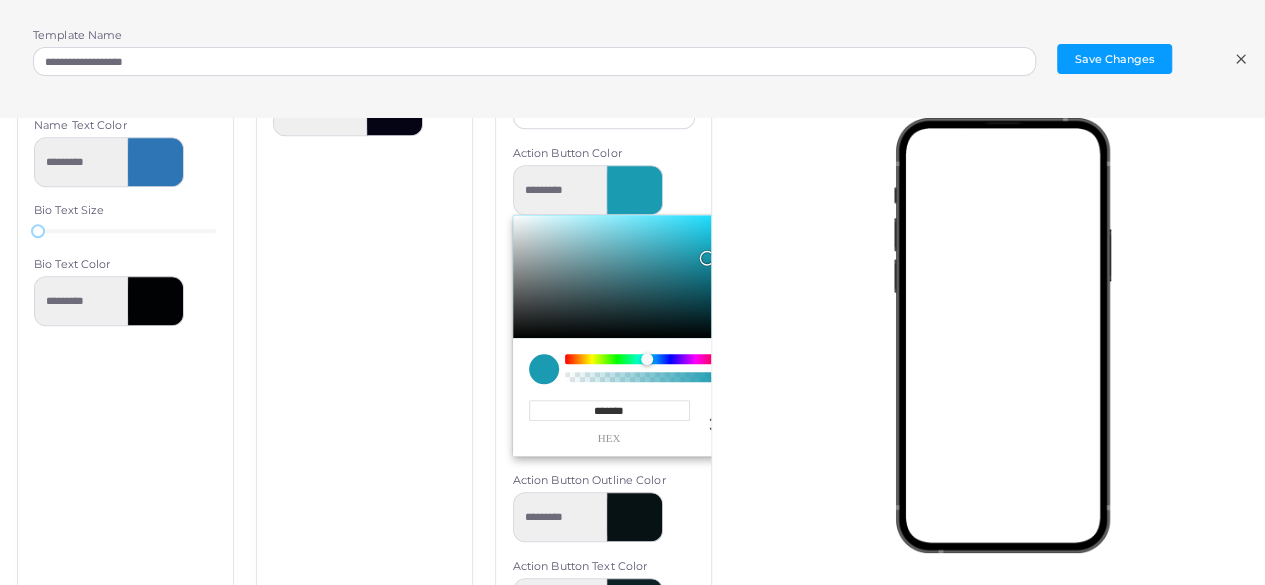type on "*********" 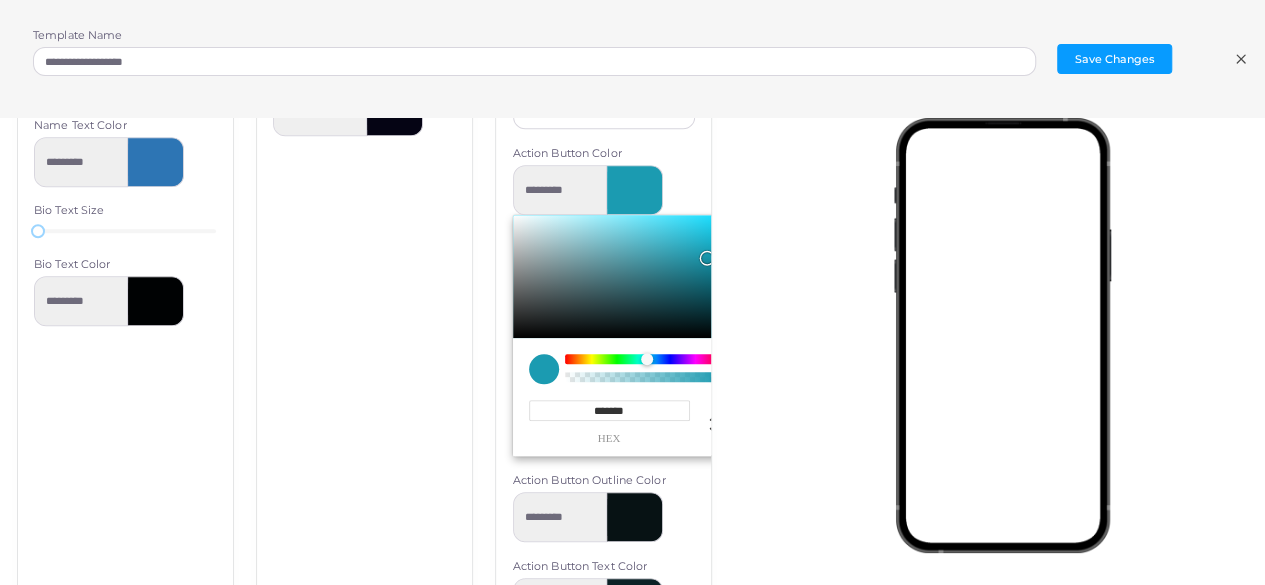 type on "*******" 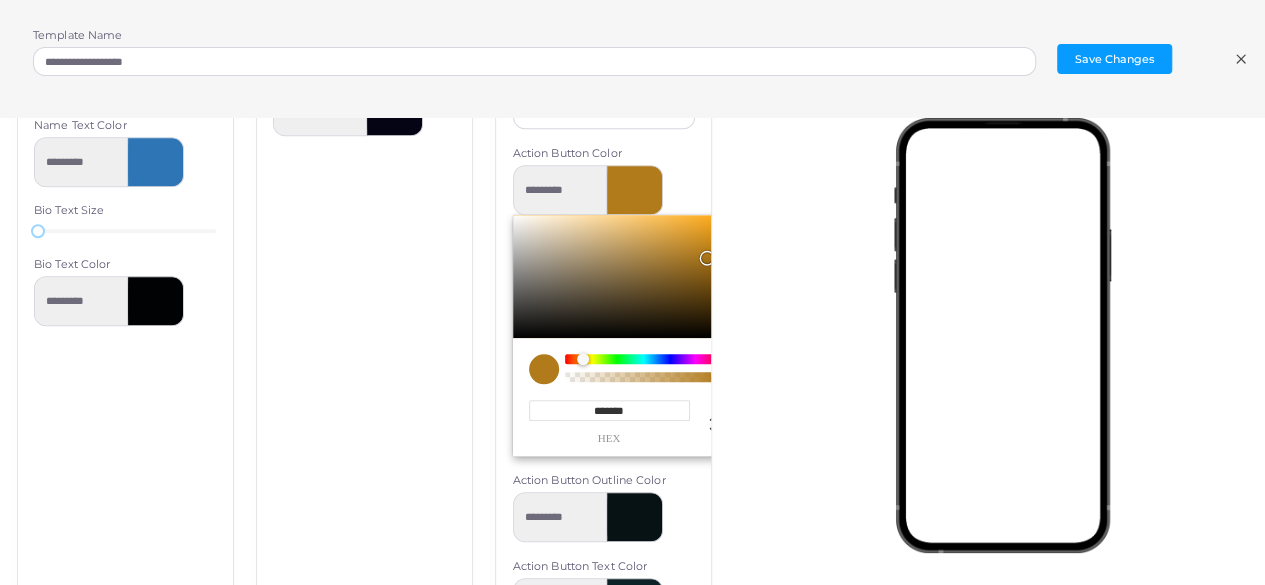 click at bounding box center [583, 359] 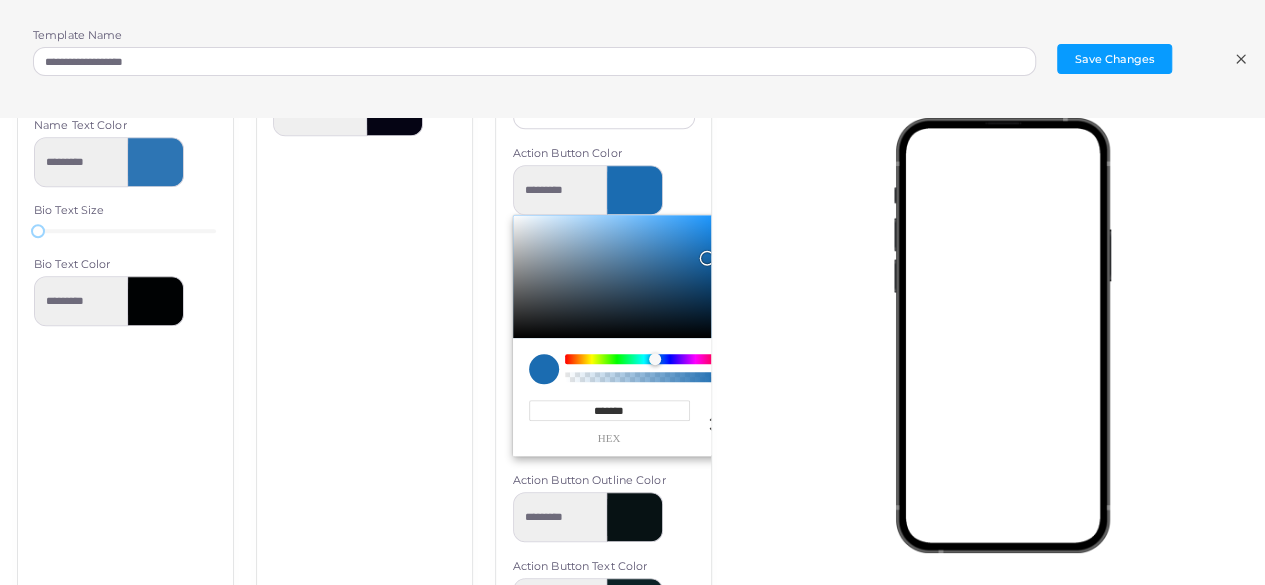 click at bounding box center (643, 359) 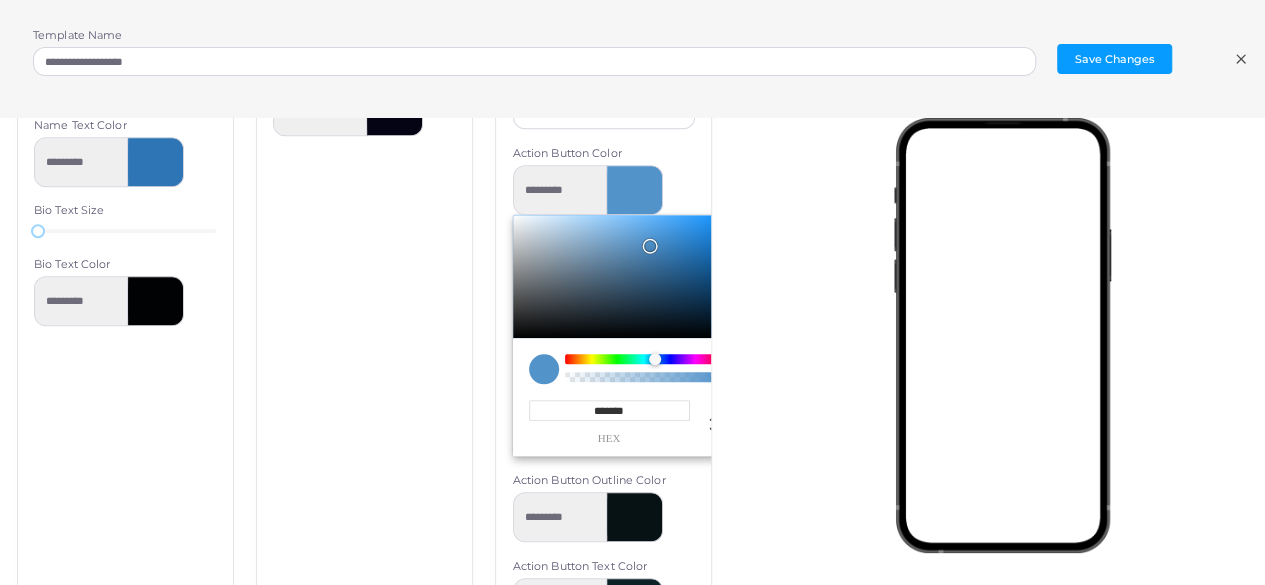 click at bounding box center [625, 277] 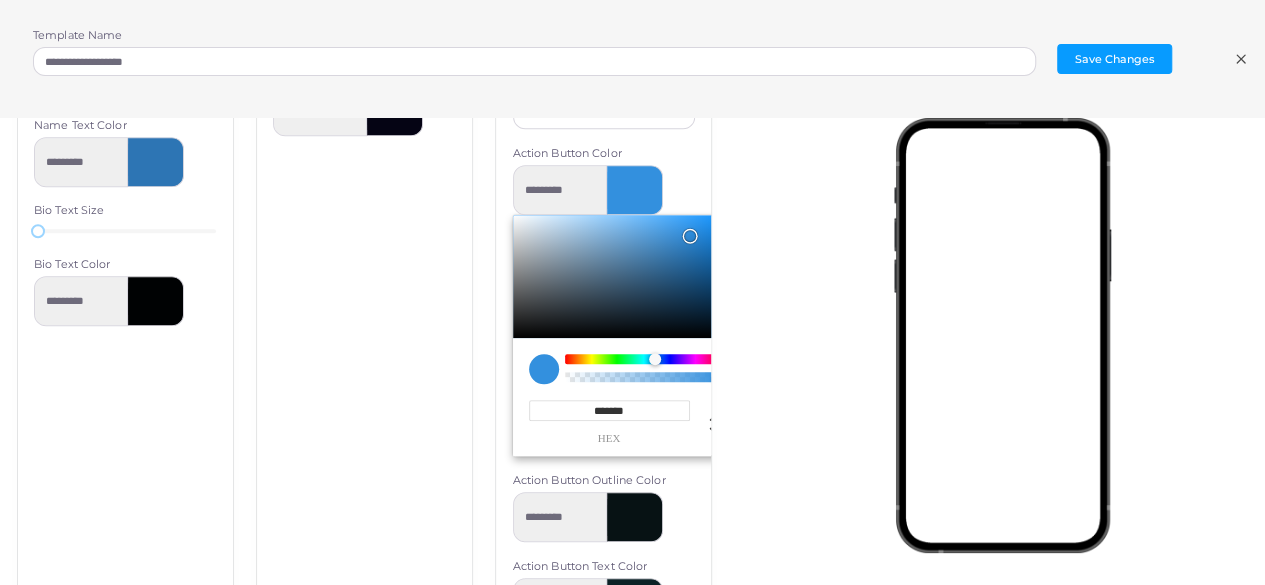 scroll, scrollTop: 446, scrollLeft: 0, axis: vertical 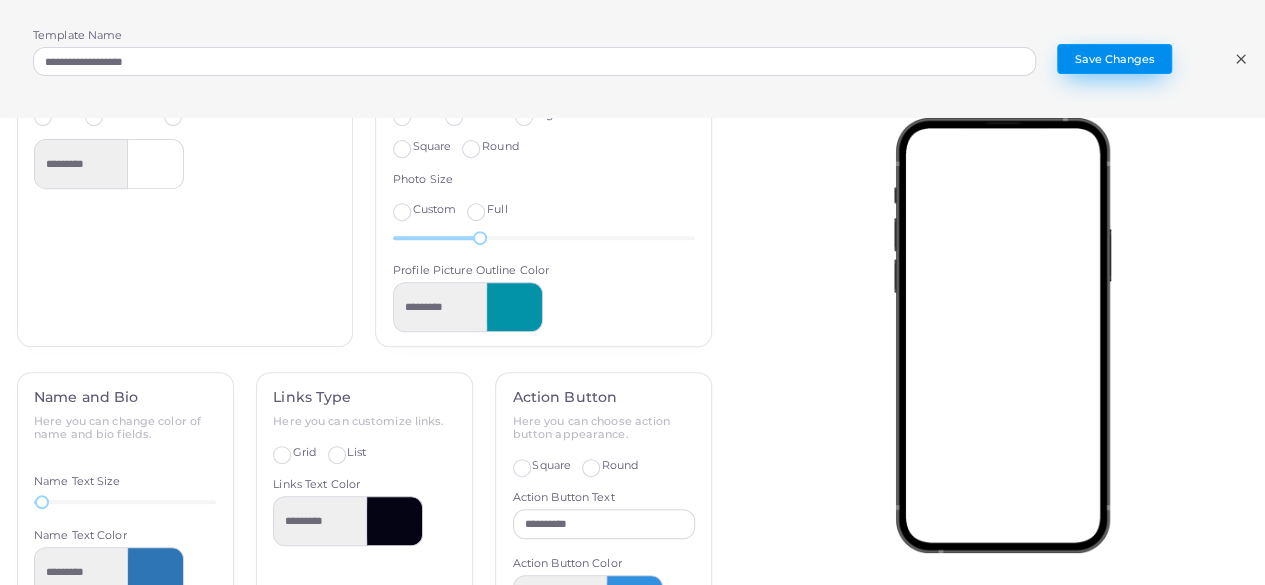 click on "Save Changes" at bounding box center (1114, 59) 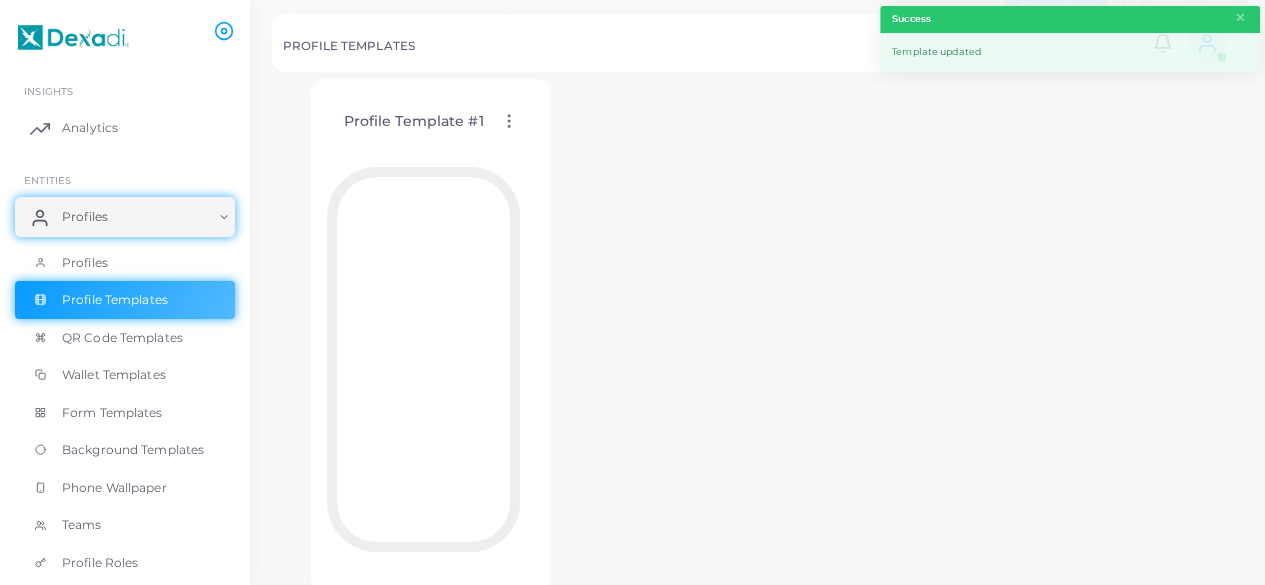 scroll, scrollTop: 177, scrollLeft: 0, axis: vertical 